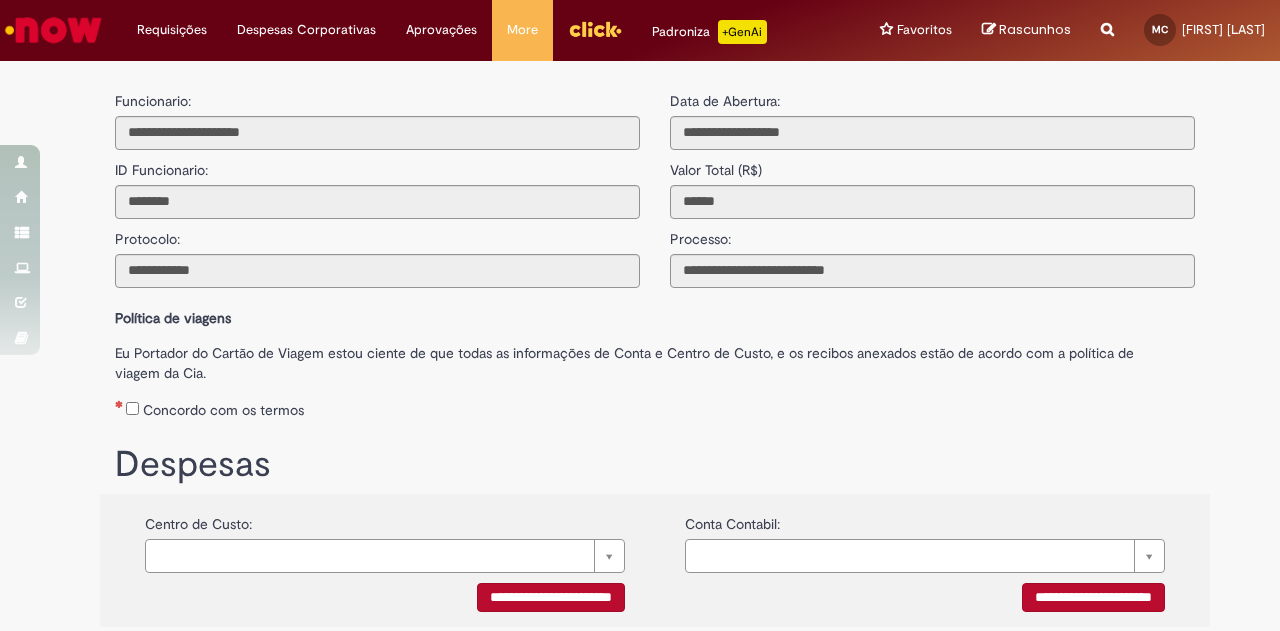 scroll, scrollTop: 0, scrollLeft: 0, axis: both 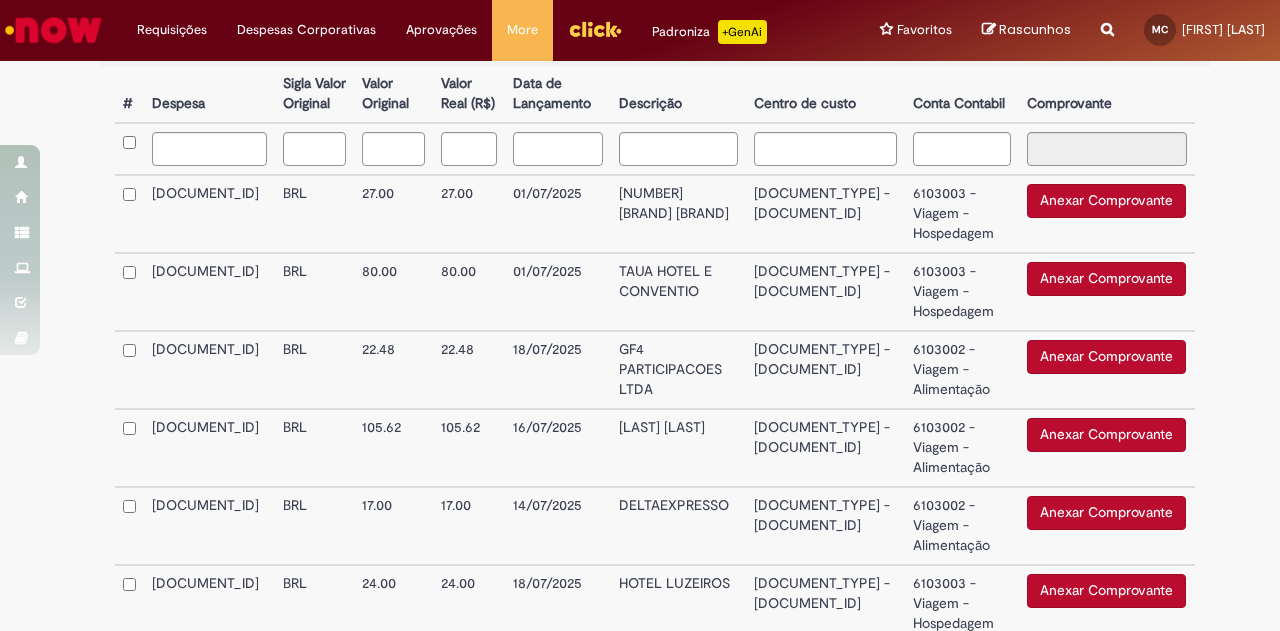 click on "Anexar Comprovante" at bounding box center [1106, 201] 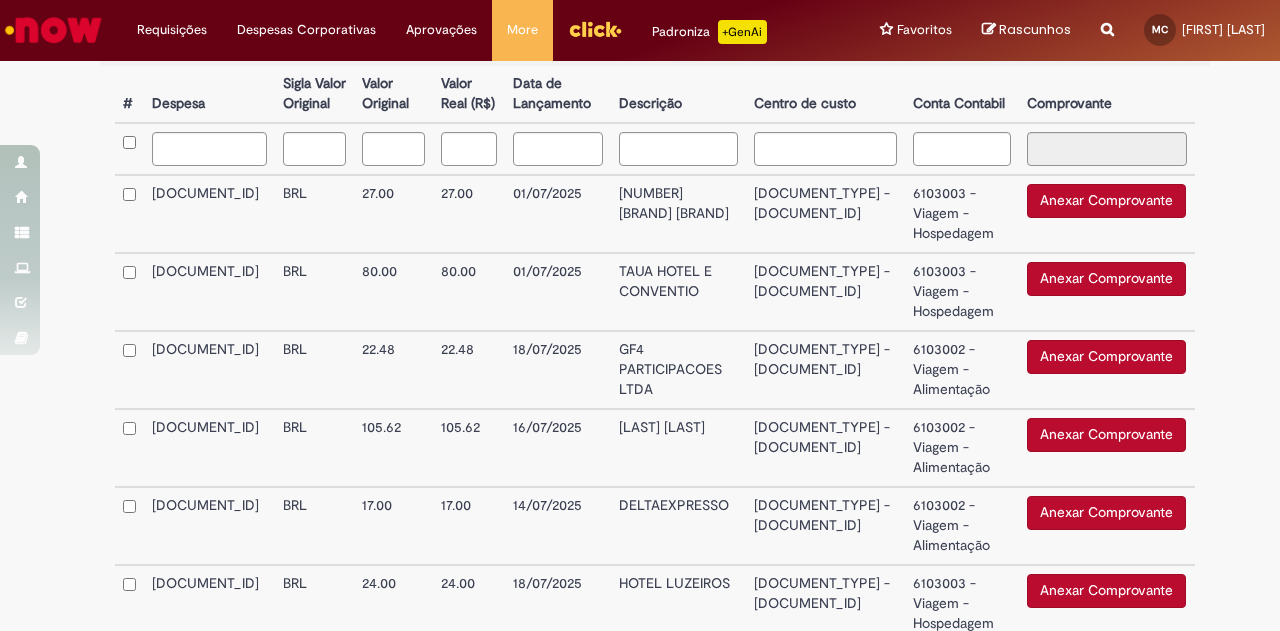 click on "DESP0842407" at bounding box center [209, 214] 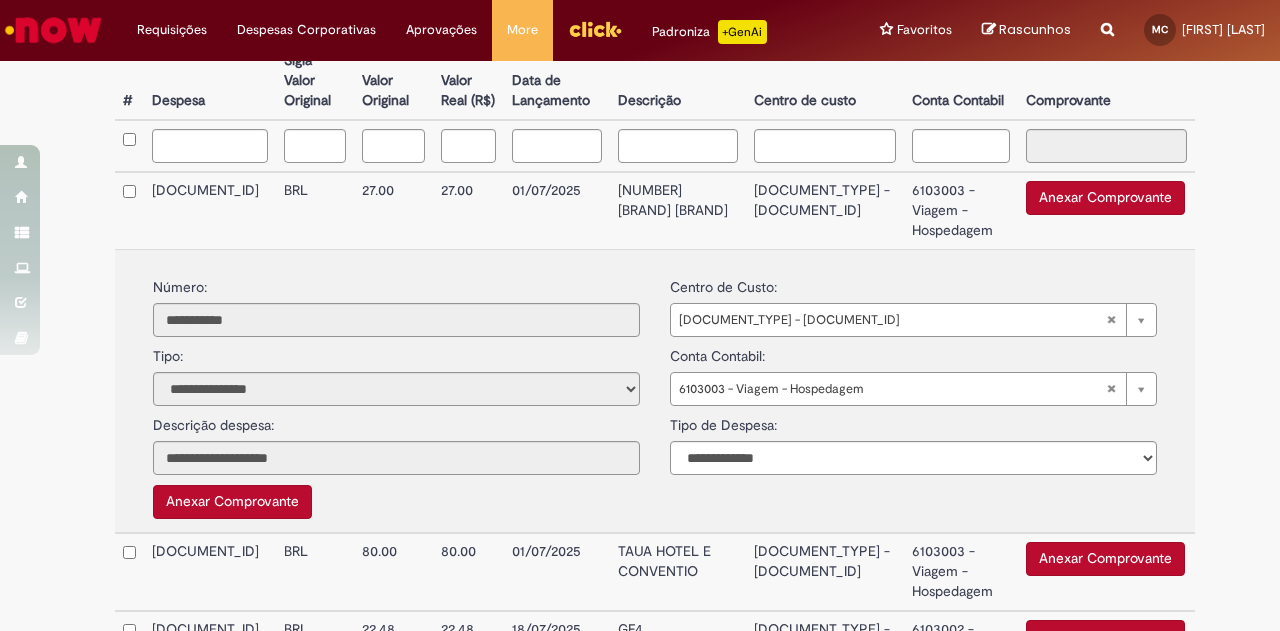 scroll, scrollTop: 592, scrollLeft: 0, axis: vertical 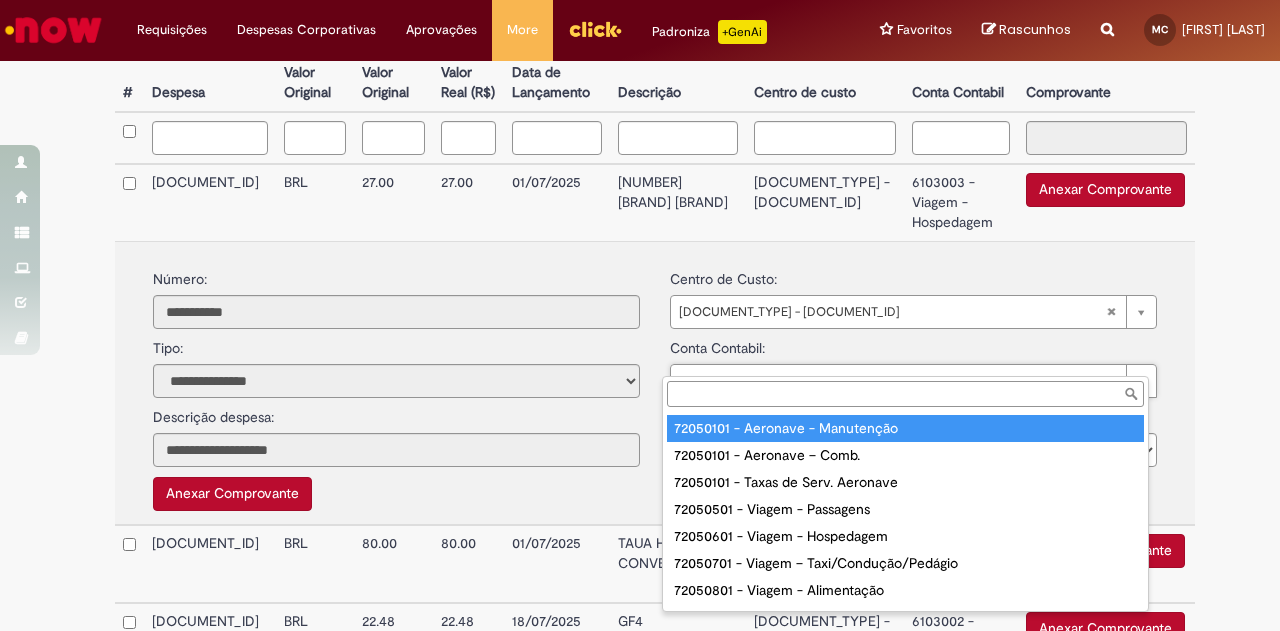 click at bounding box center [905, 394] 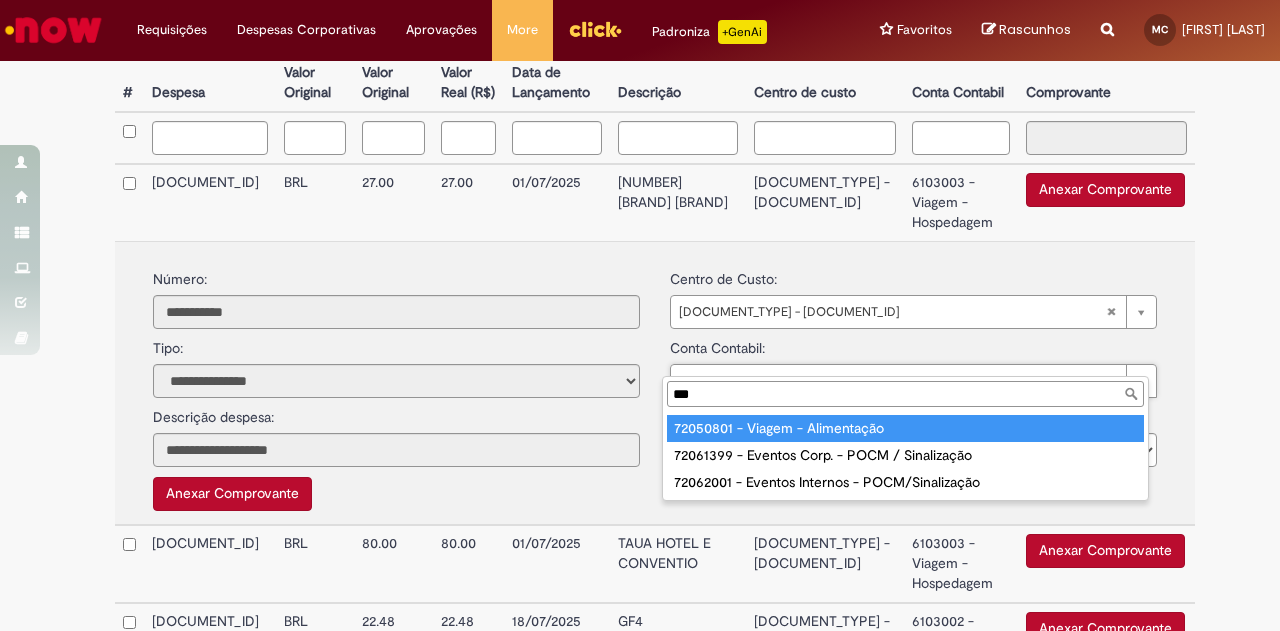 type on "***" 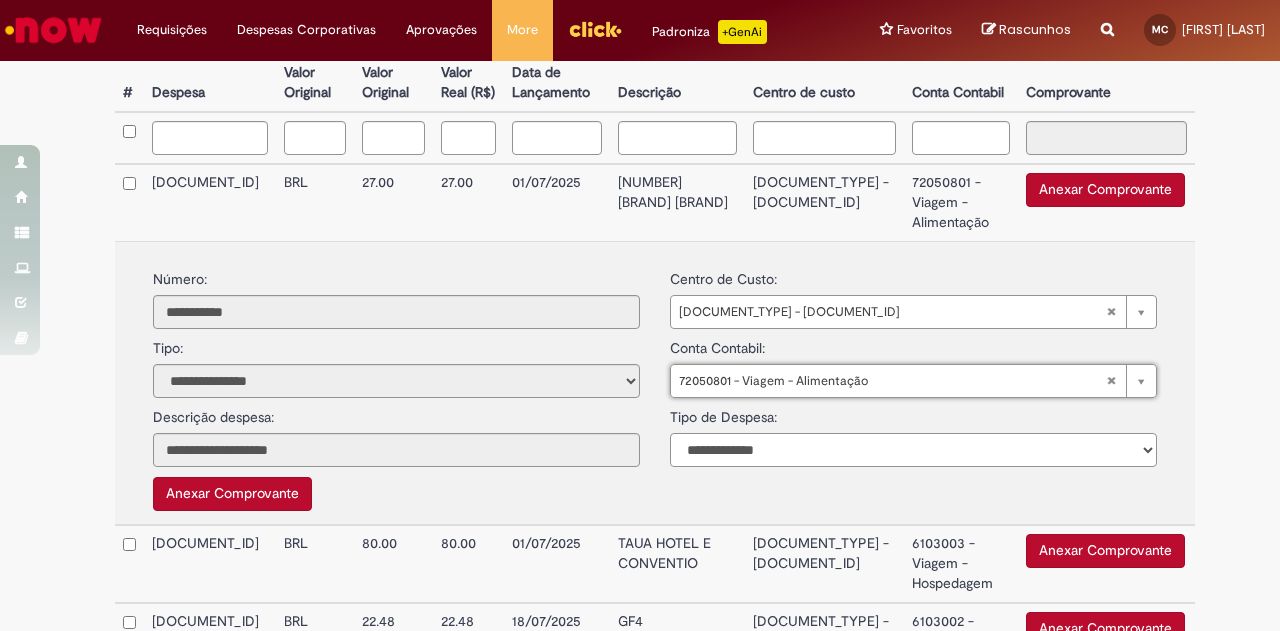 click on "**********" at bounding box center [913, 450] 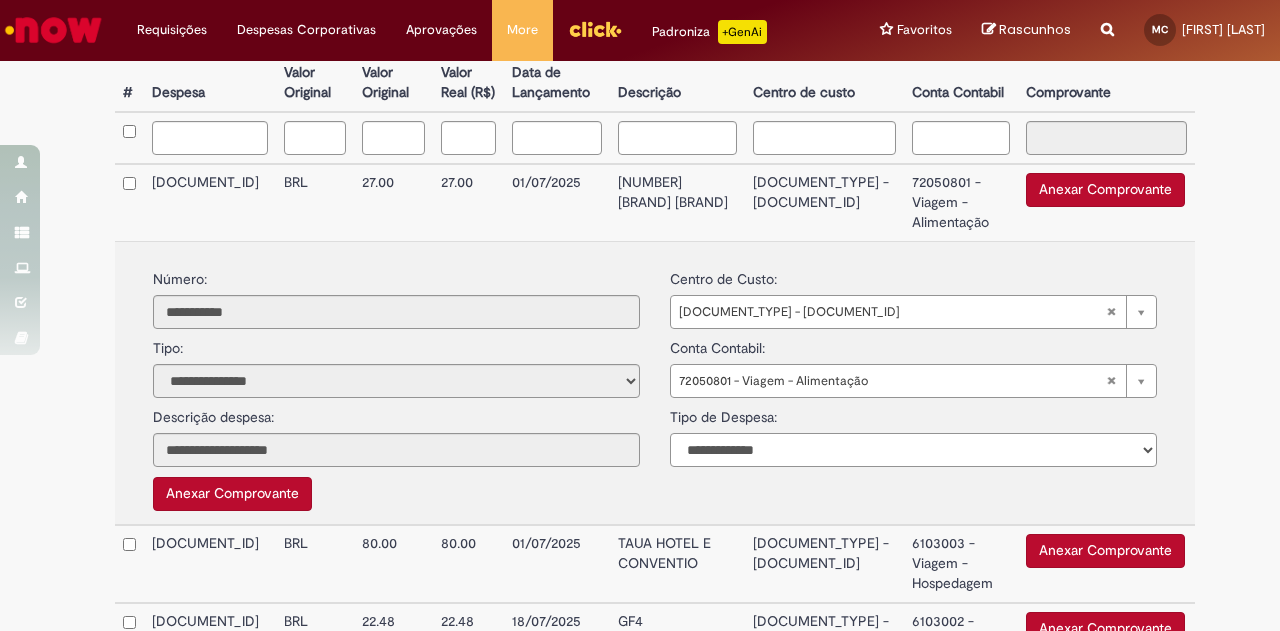 select on "*" 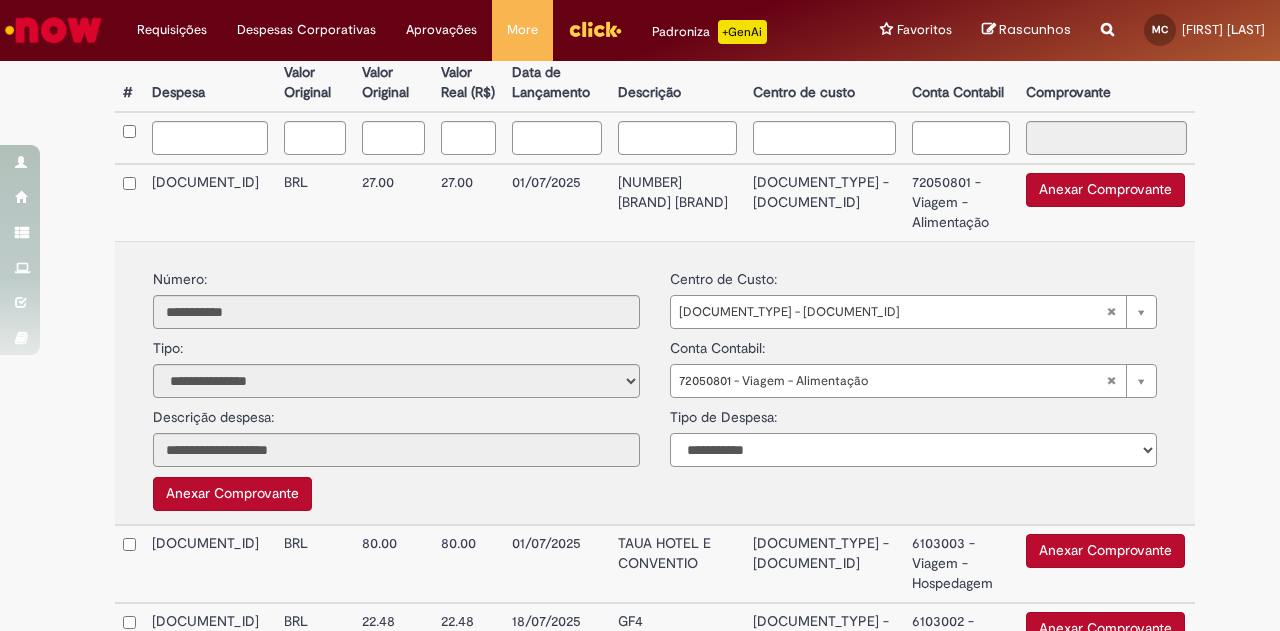 click on "**********" at bounding box center [913, 450] 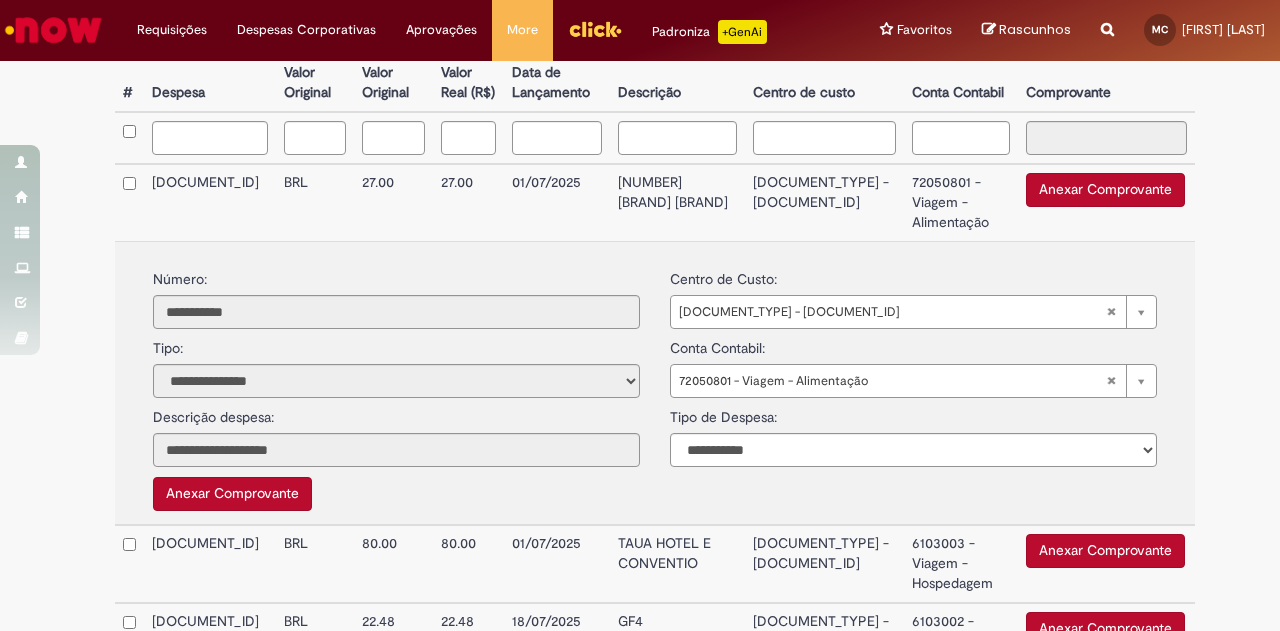 click on "Anexar Comprovante" at bounding box center [232, 494] 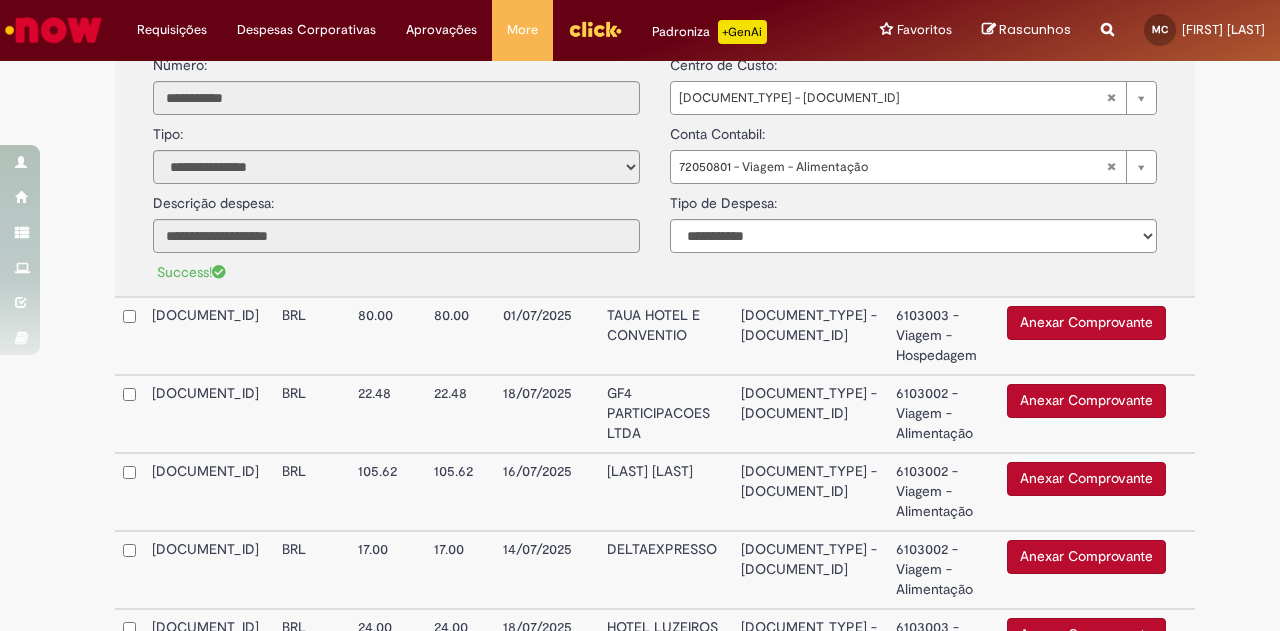 scroll, scrollTop: 813, scrollLeft: 0, axis: vertical 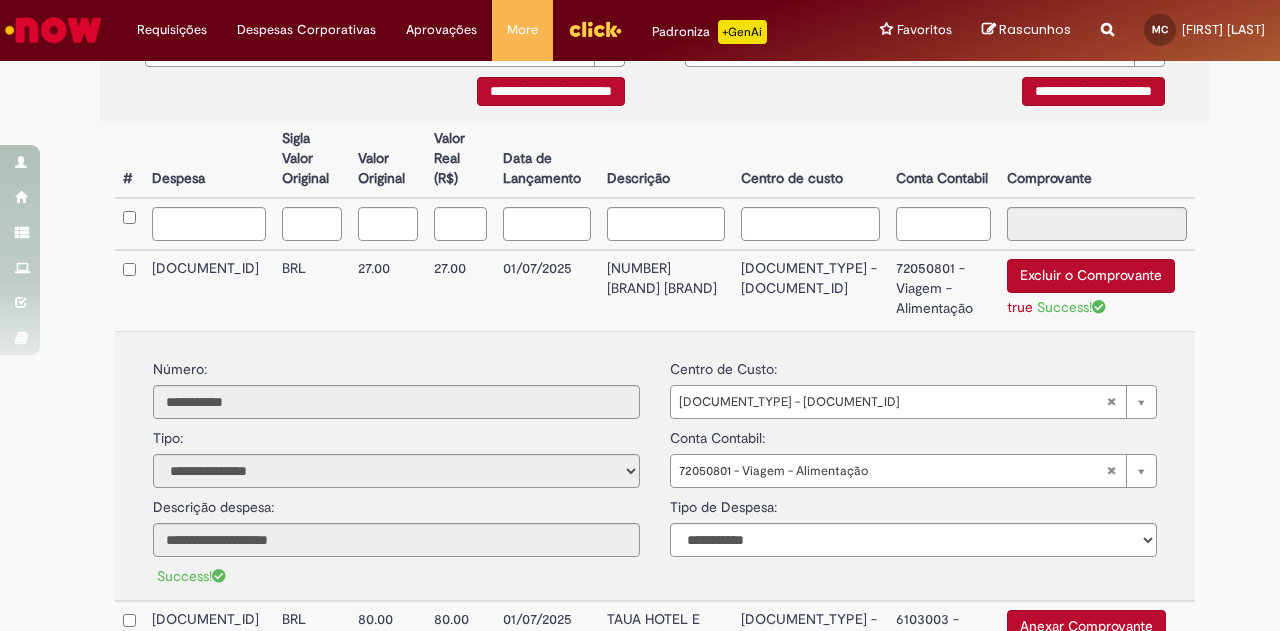 click on "Excluir o Comprovante" at bounding box center (1091, 276) 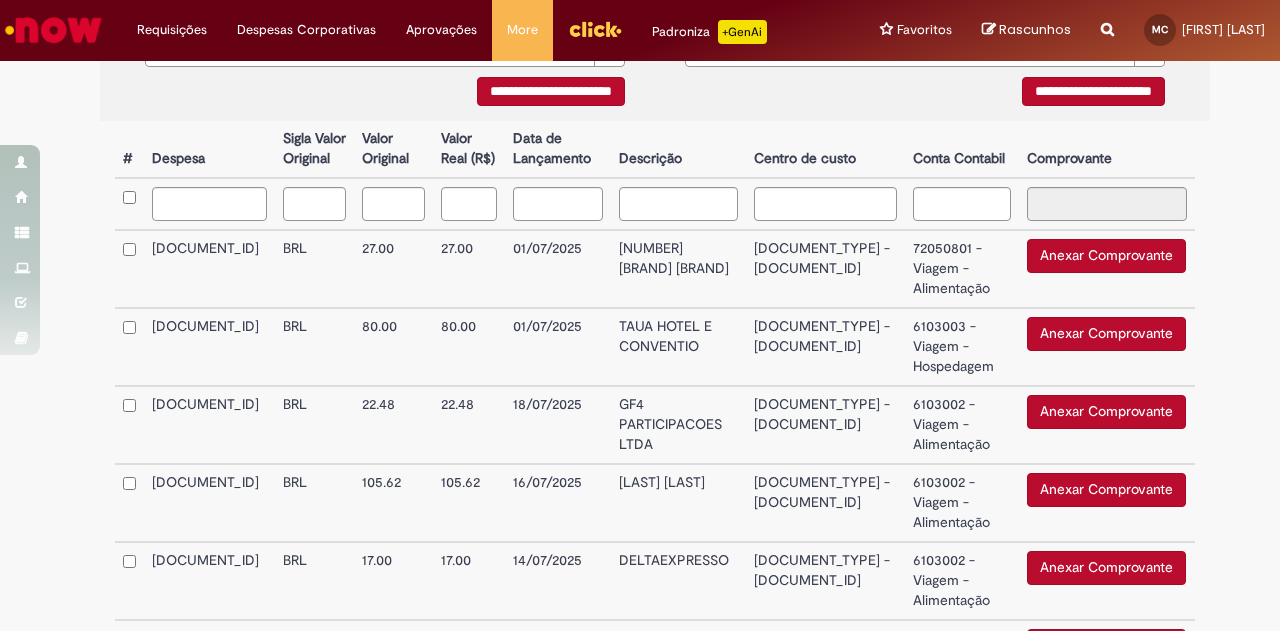 click on "Management - BR14UUPM04" at bounding box center (825, 269) 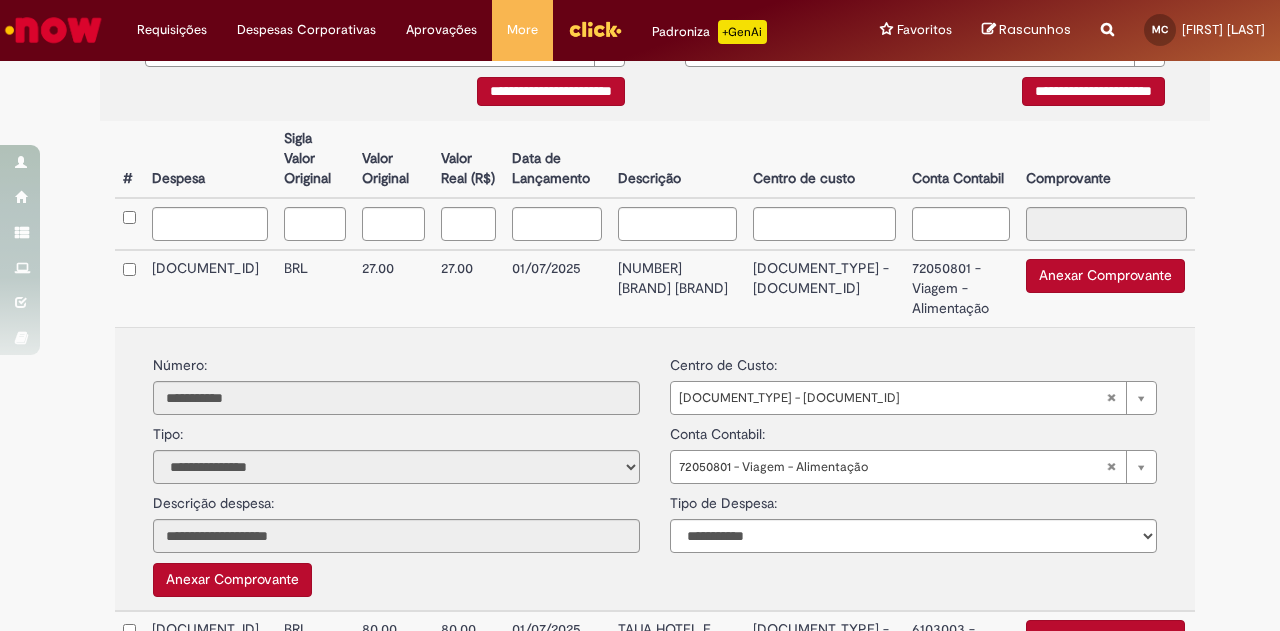 click on "Anexar Comprovante" at bounding box center [1105, 276] 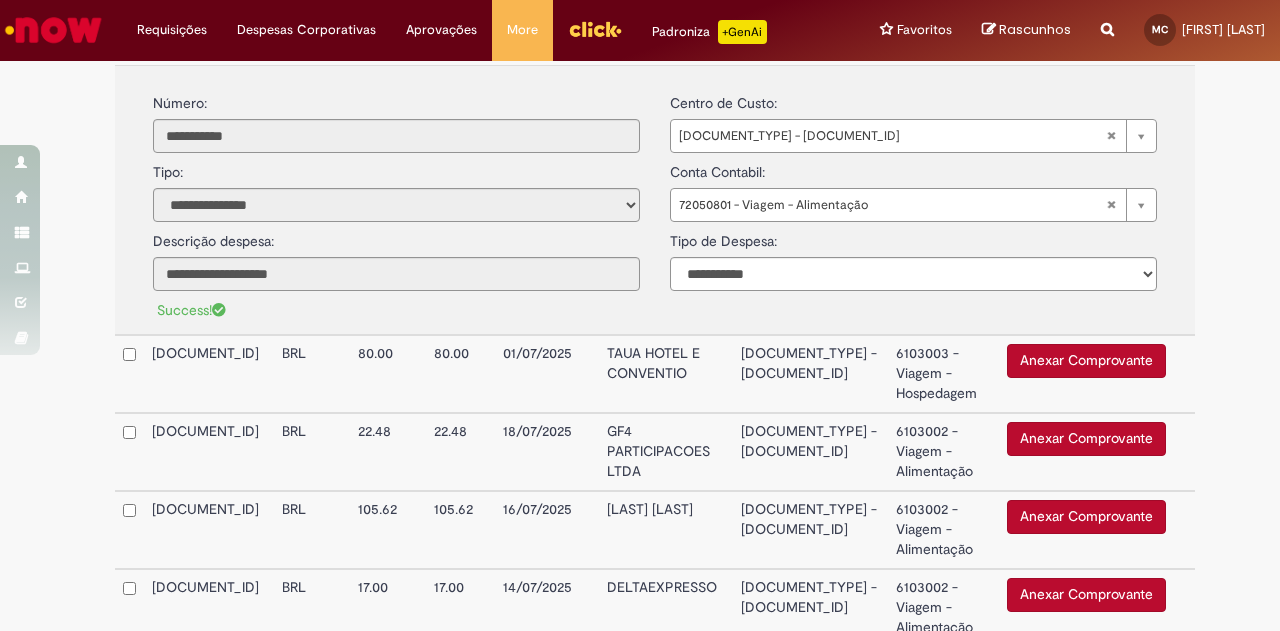 scroll, scrollTop: 761, scrollLeft: 0, axis: vertical 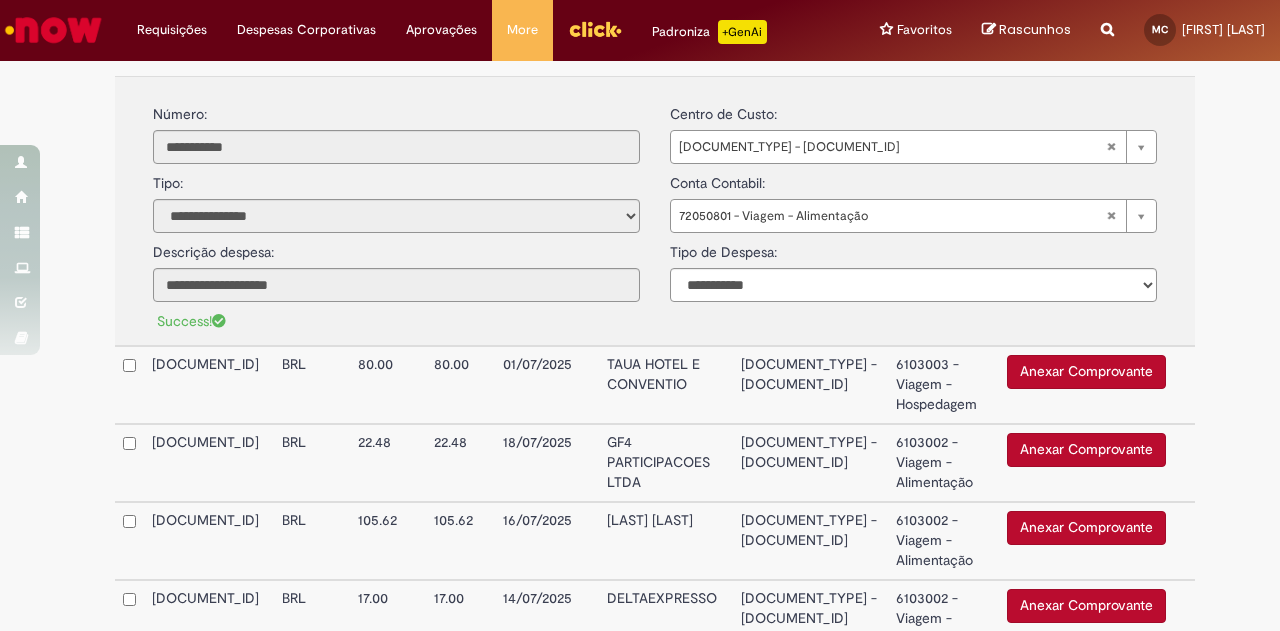 click on "01/07/2025" at bounding box center (547, 385) 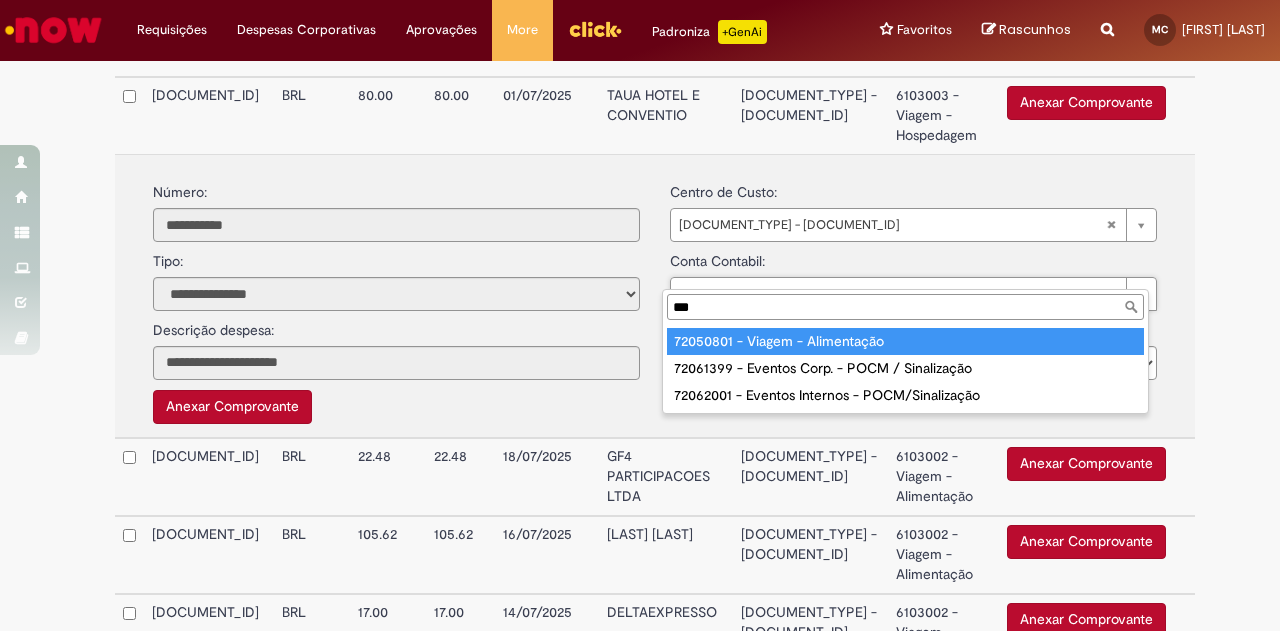 type on "***" 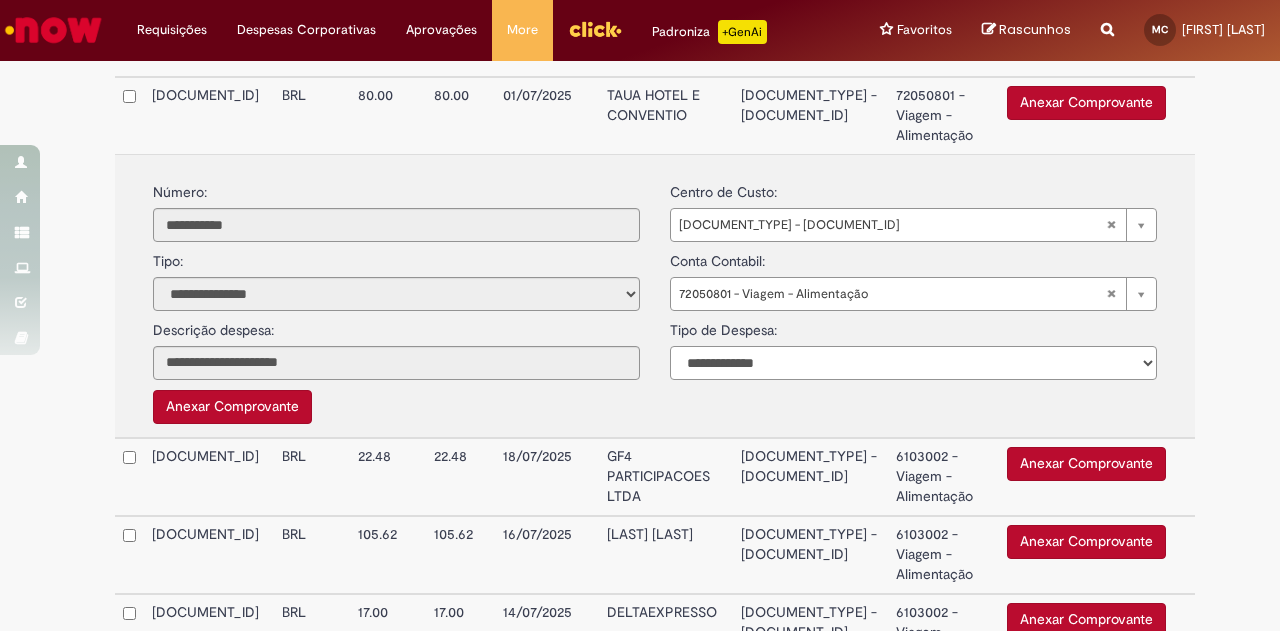 click on "**********" at bounding box center (913, 363) 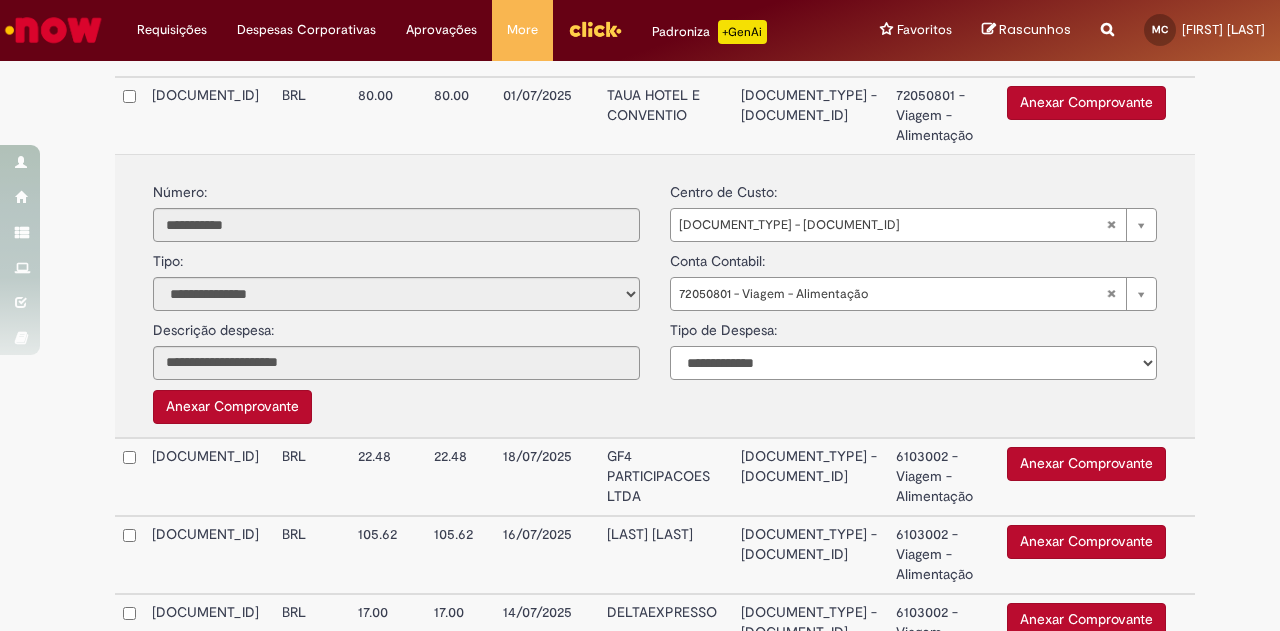 select on "*" 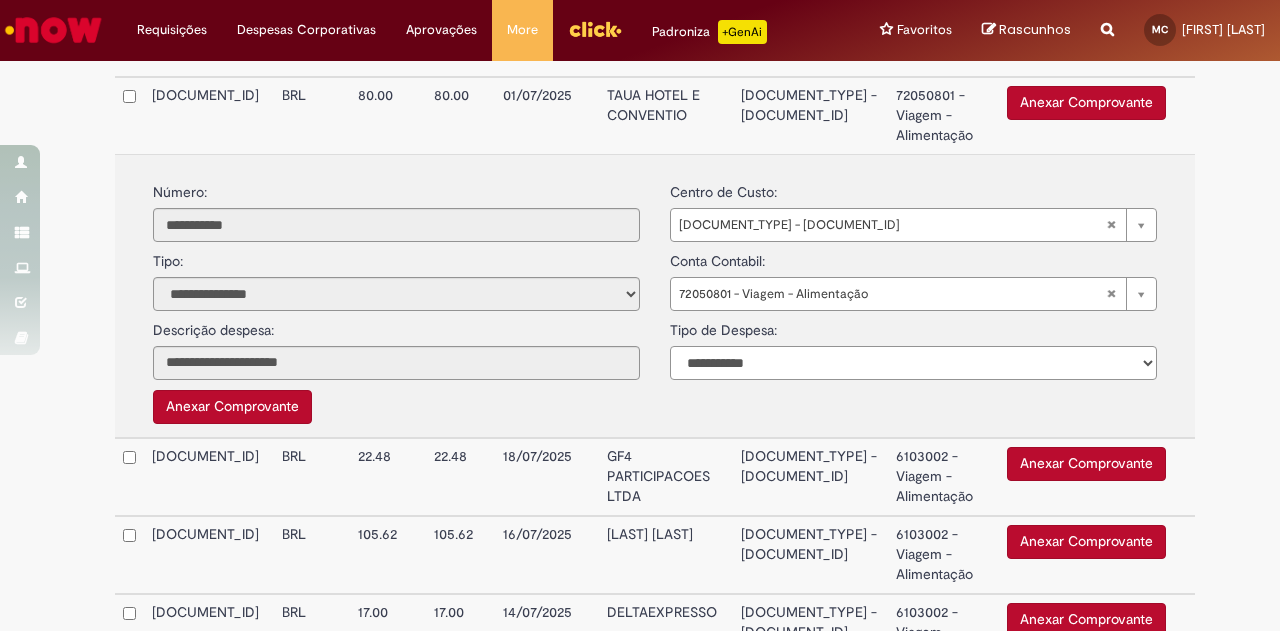click on "**********" at bounding box center (913, 363) 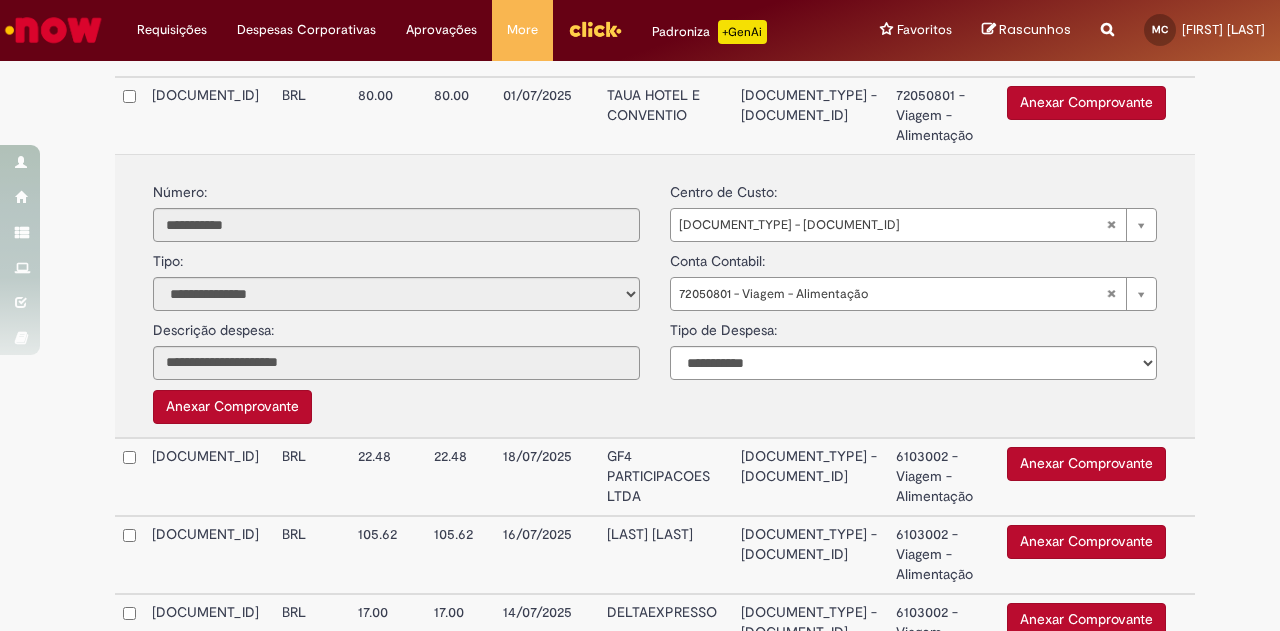 click on "Anexar Comprovante" at bounding box center (232, 407) 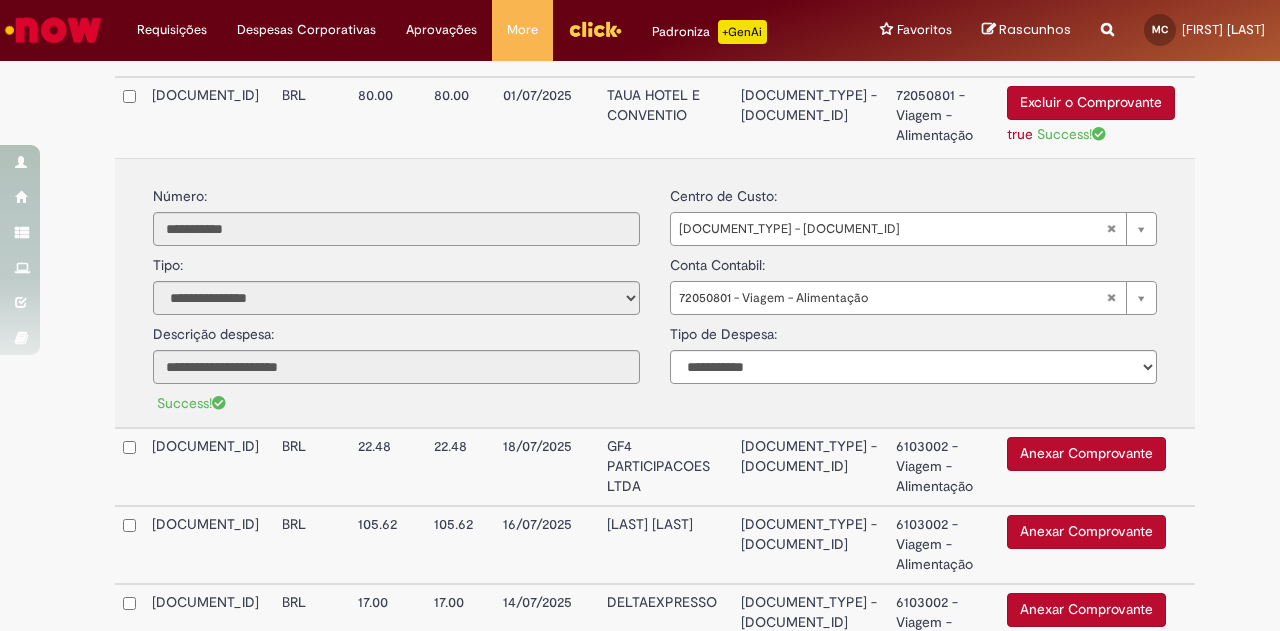 click on "GF4 PARTICIPACOES LTDA" at bounding box center [666, 467] 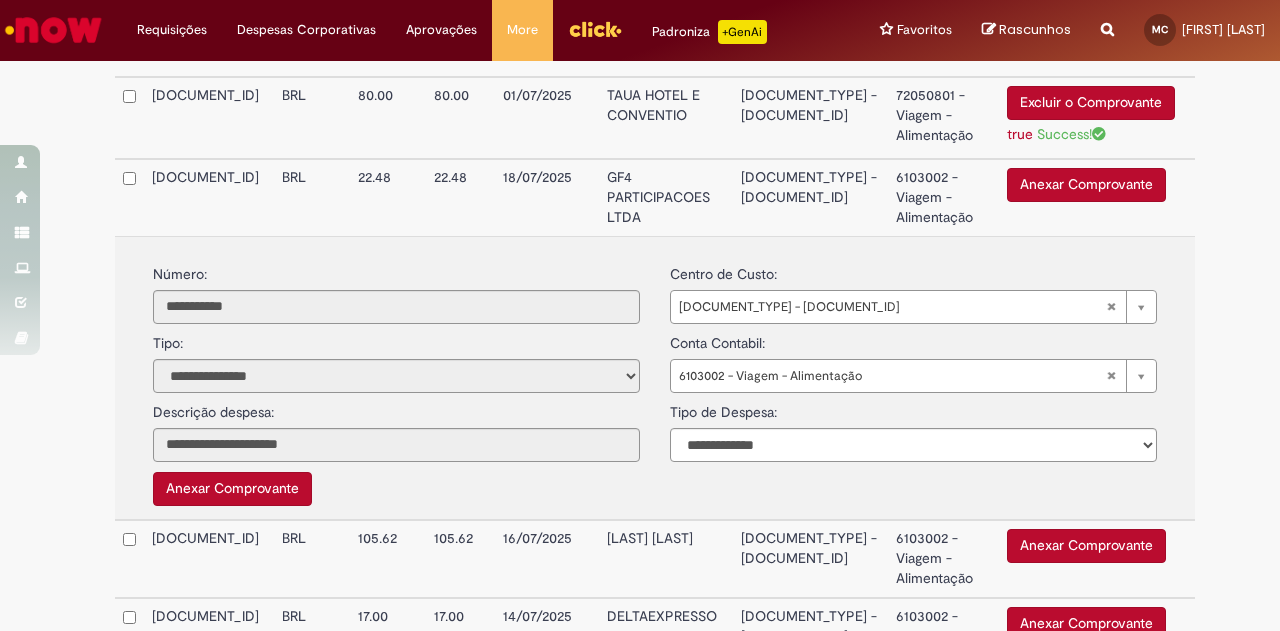 click on "Anexar Comprovante" at bounding box center [232, 489] 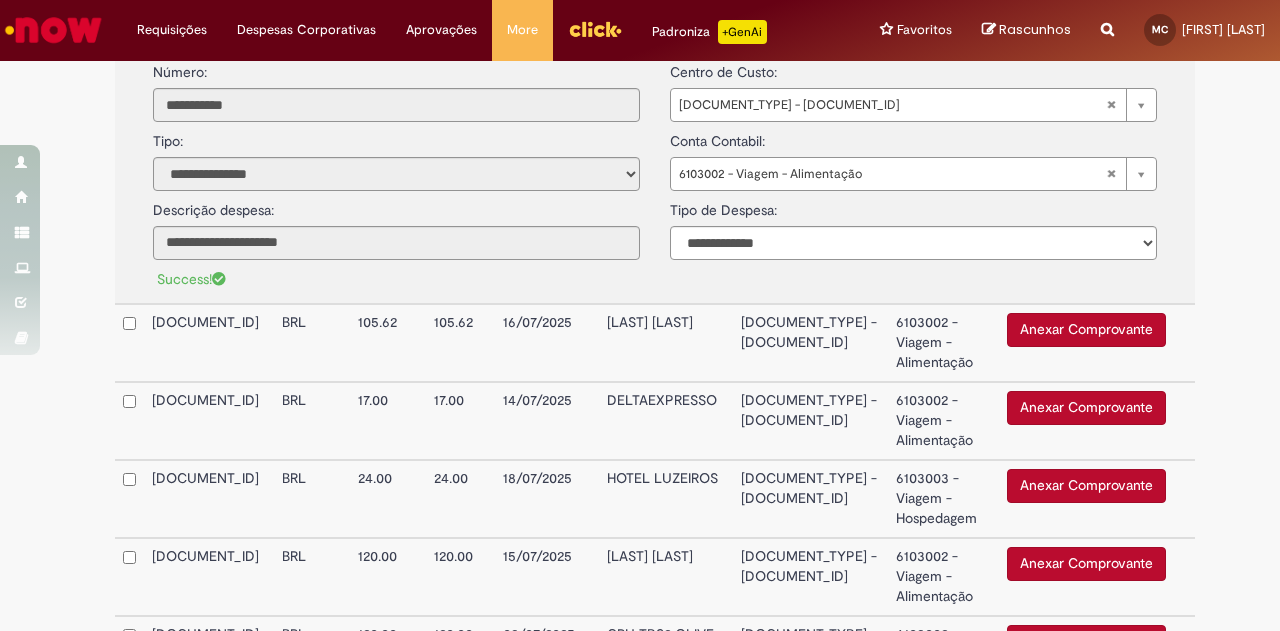 scroll, scrollTop: 1014, scrollLeft: 0, axis: vertical 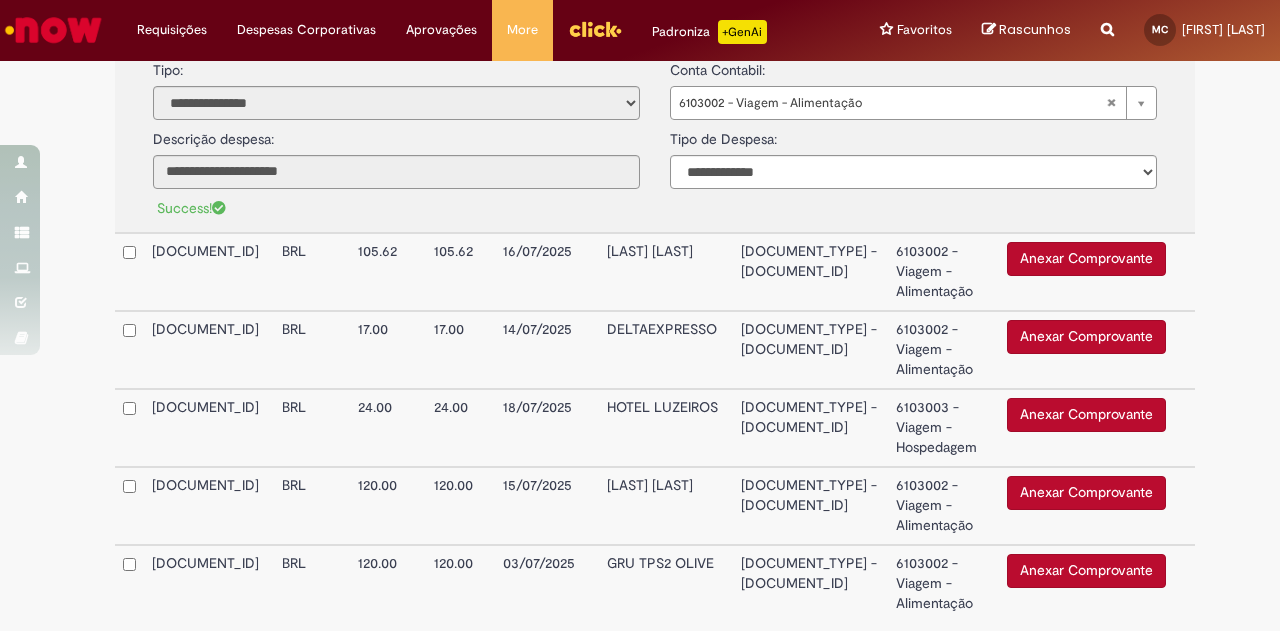 click on "FERREIRO PRAIA" at bounding box center (666, 272) 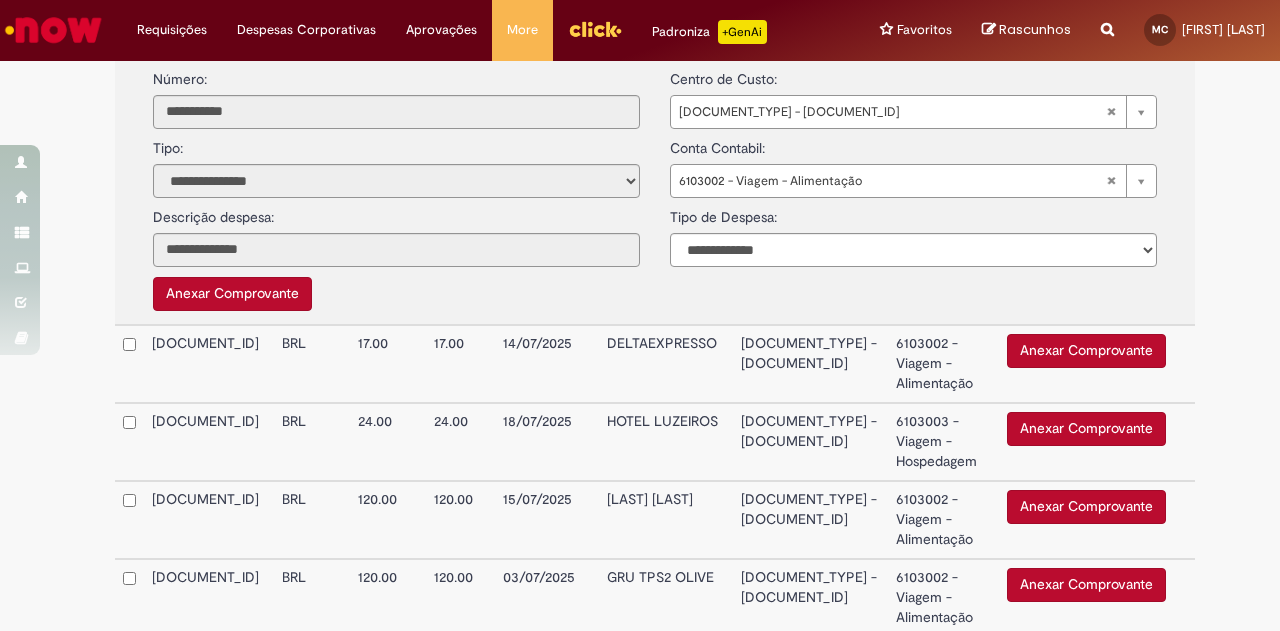 click on "Anexar Comprovante" at bounding box center [232, 294] 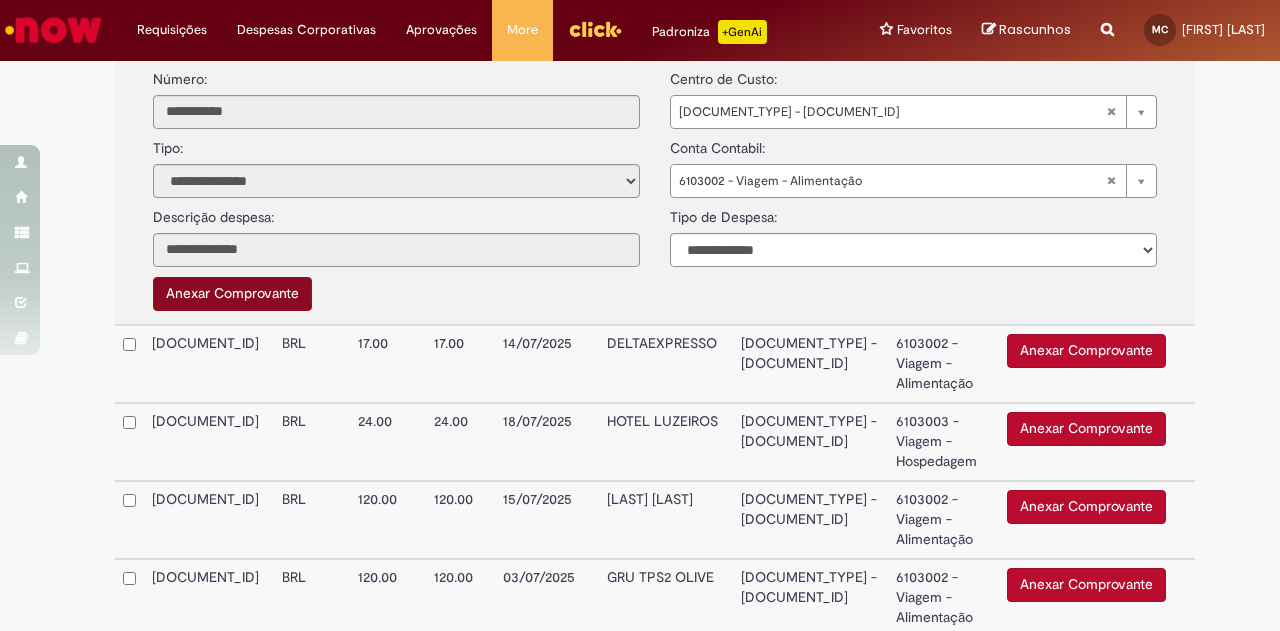 scroll, scrollTop: 1042, scrollLeft: 0, axis: vertical 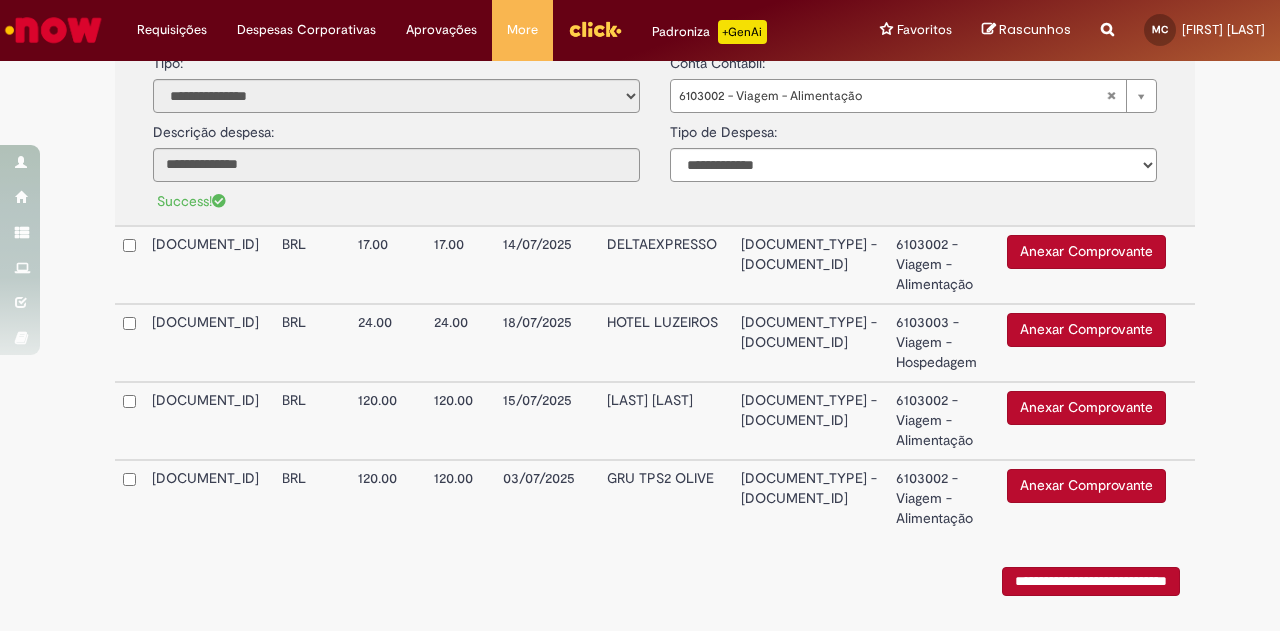 click on "DELTAEXPRESSO" at bounding box center (666, 265) 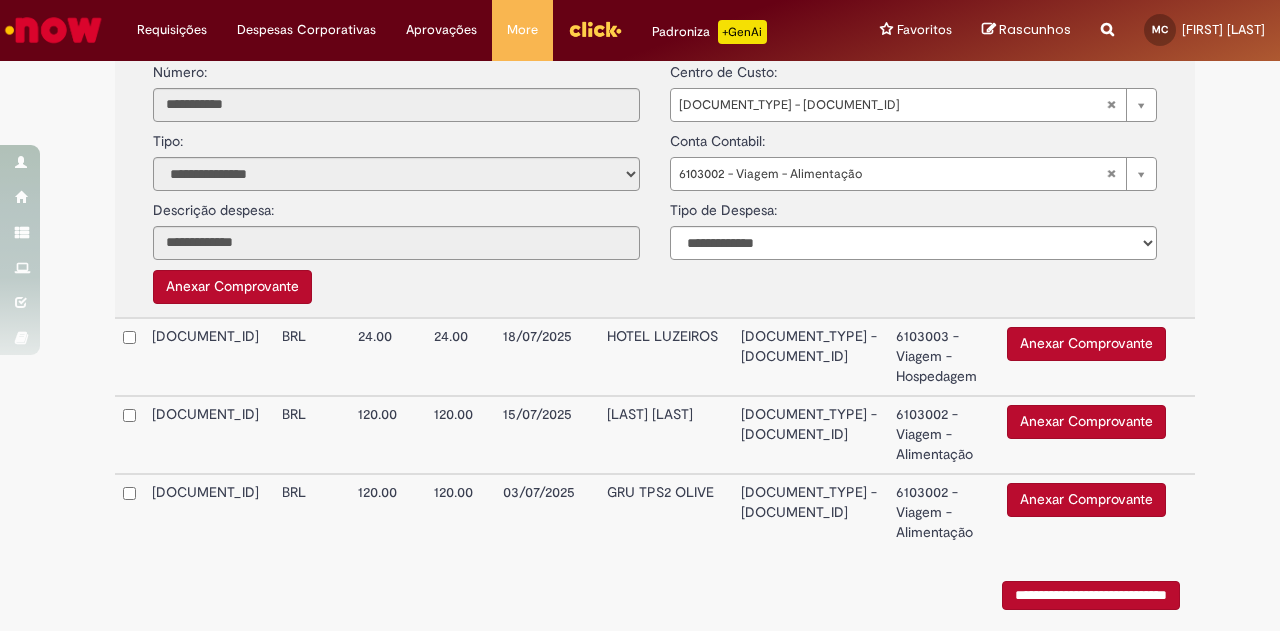 click on "Anexar Comprovante" at bounding box center [232, 287] 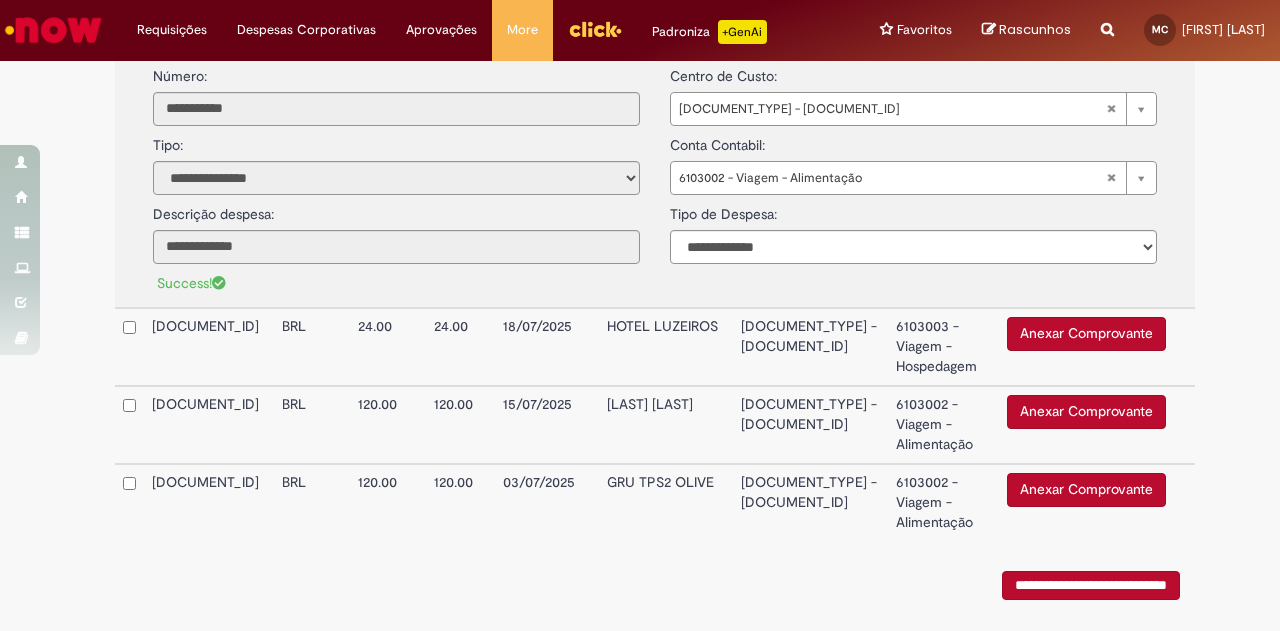 scroll, scrollTop: 1130, scrollLeft: 0, axis: vertical 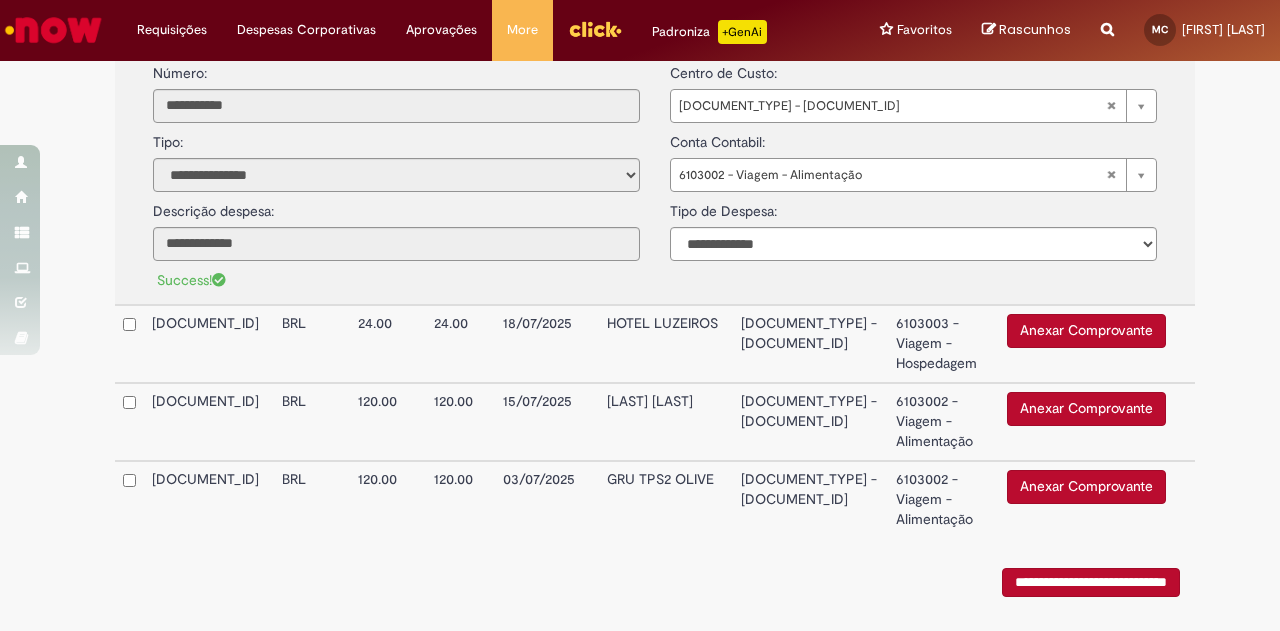 click on "24.00" at bounding box center [388, 344] 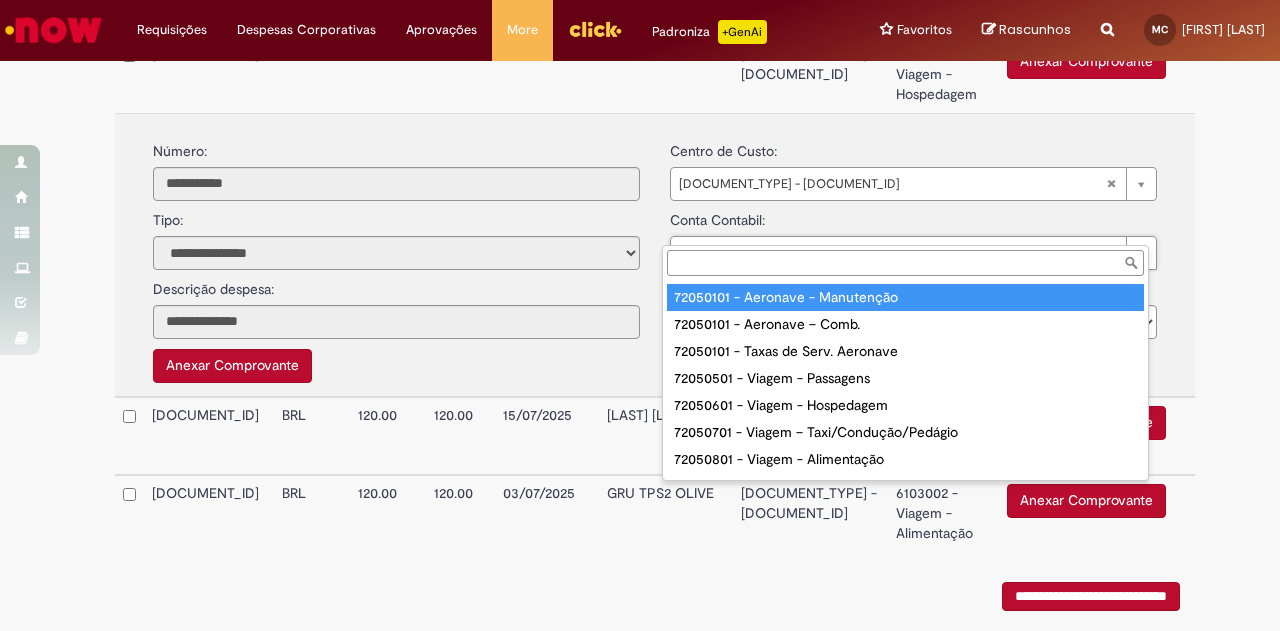 click at bounding box center (905, 263) 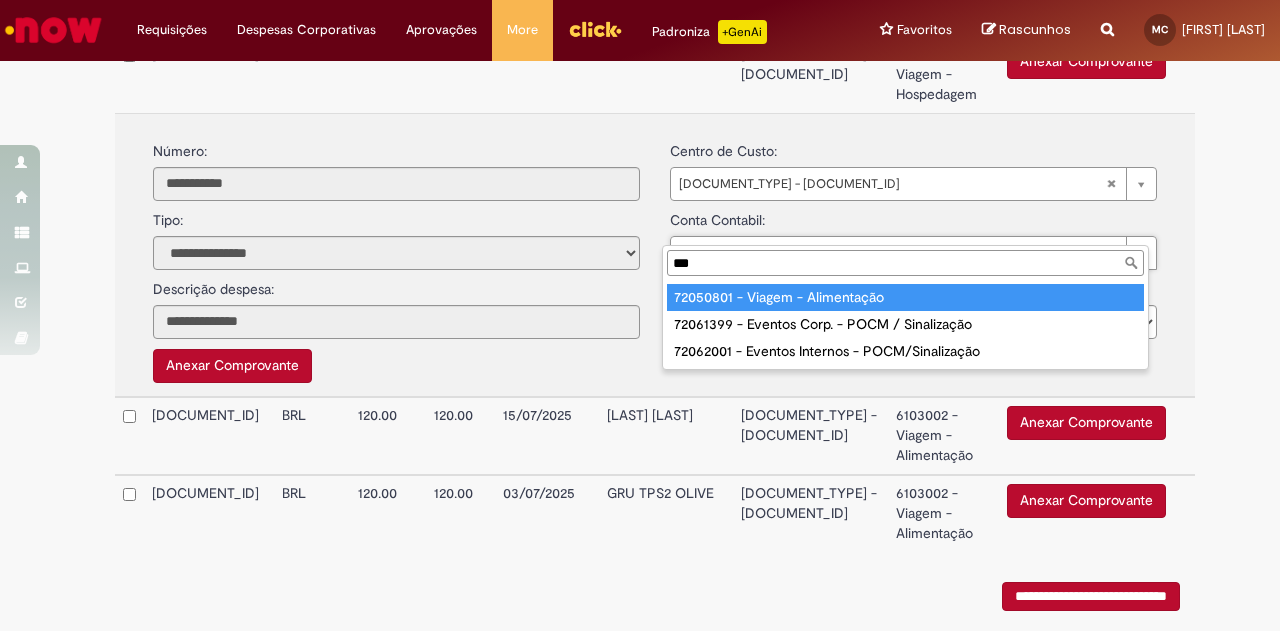type on "***" 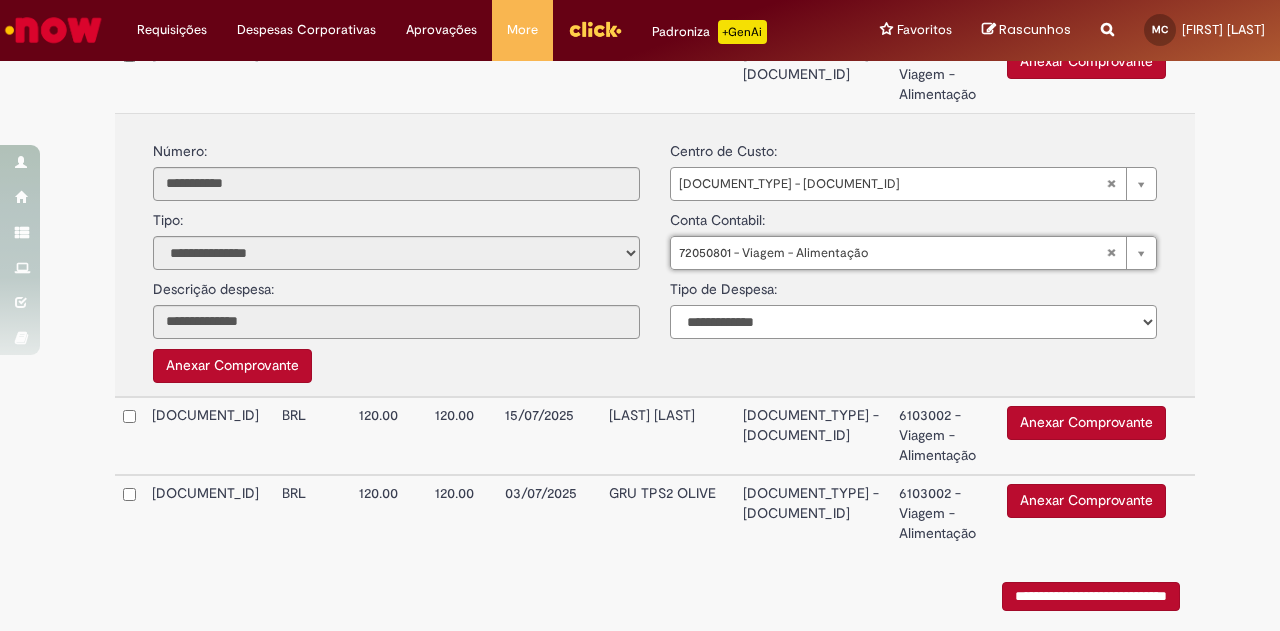 click on "**********" at bounding box center [913, 322] 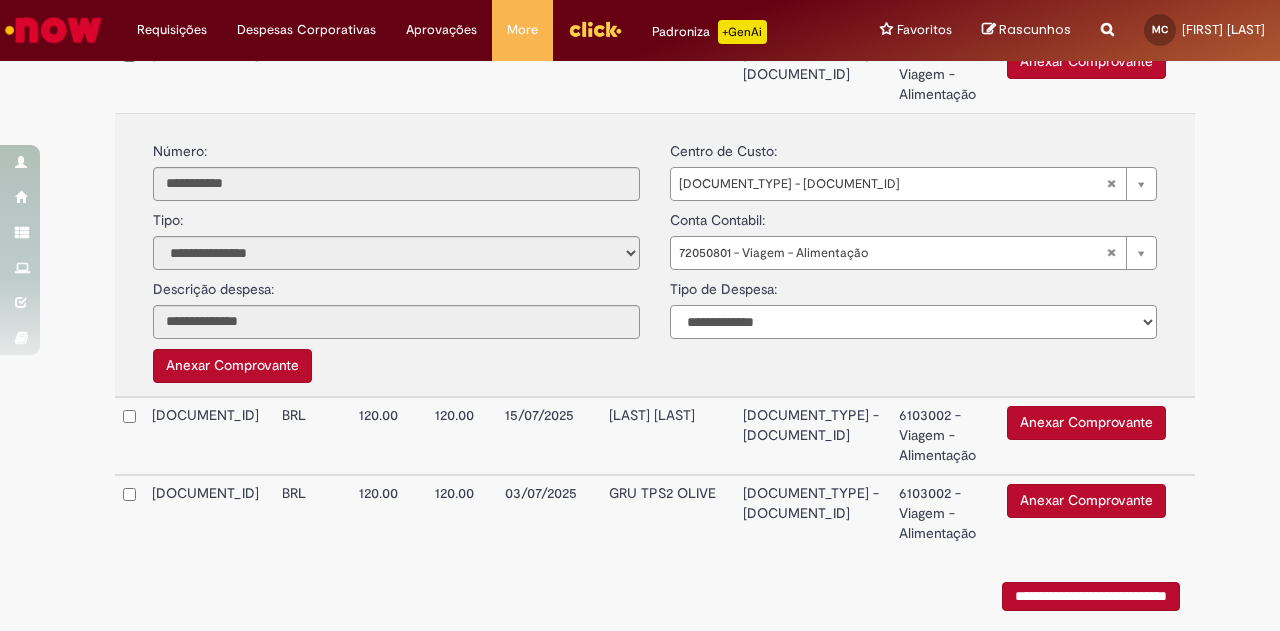 select on "*" 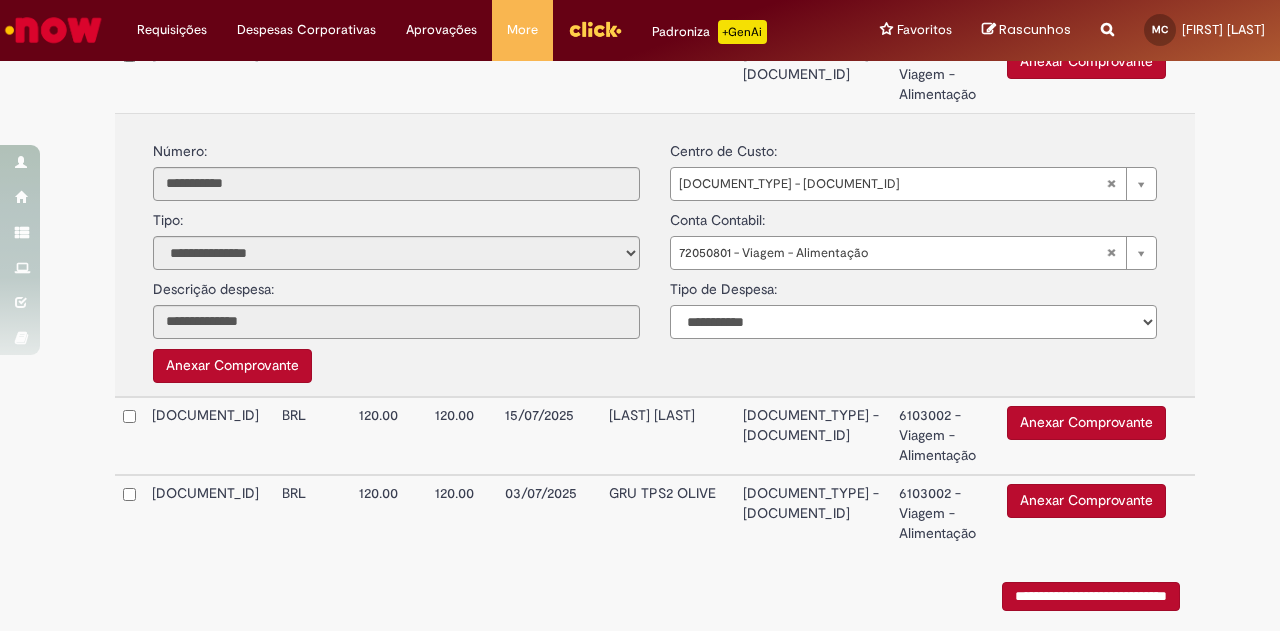 click on "**********" at bounding box center [913, 322] 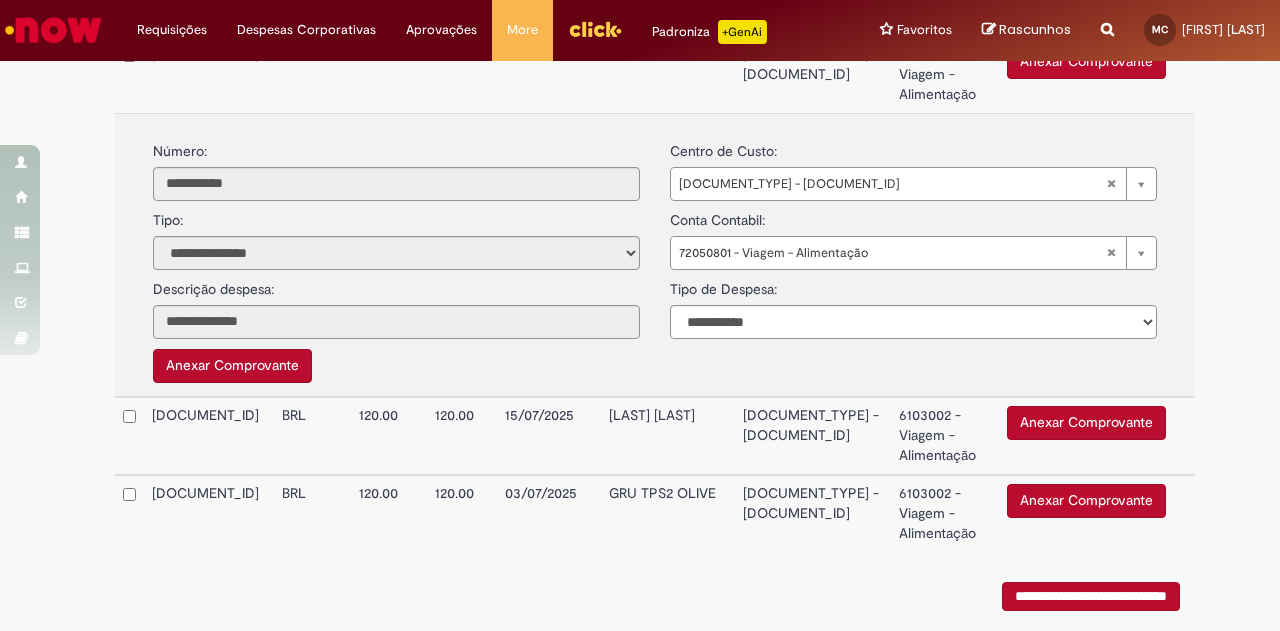 click on "Anexar Comprovante" at bounding box center (232, 366) 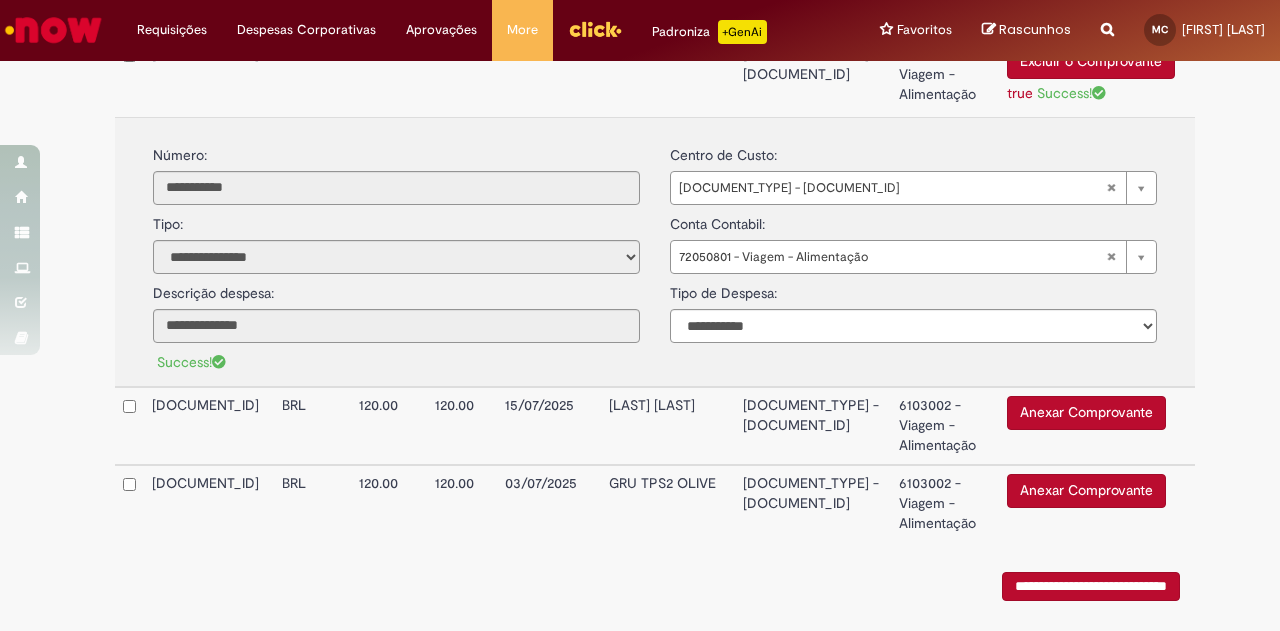 click on "Anexar Comprovante" at bounding box center [1086, 413] 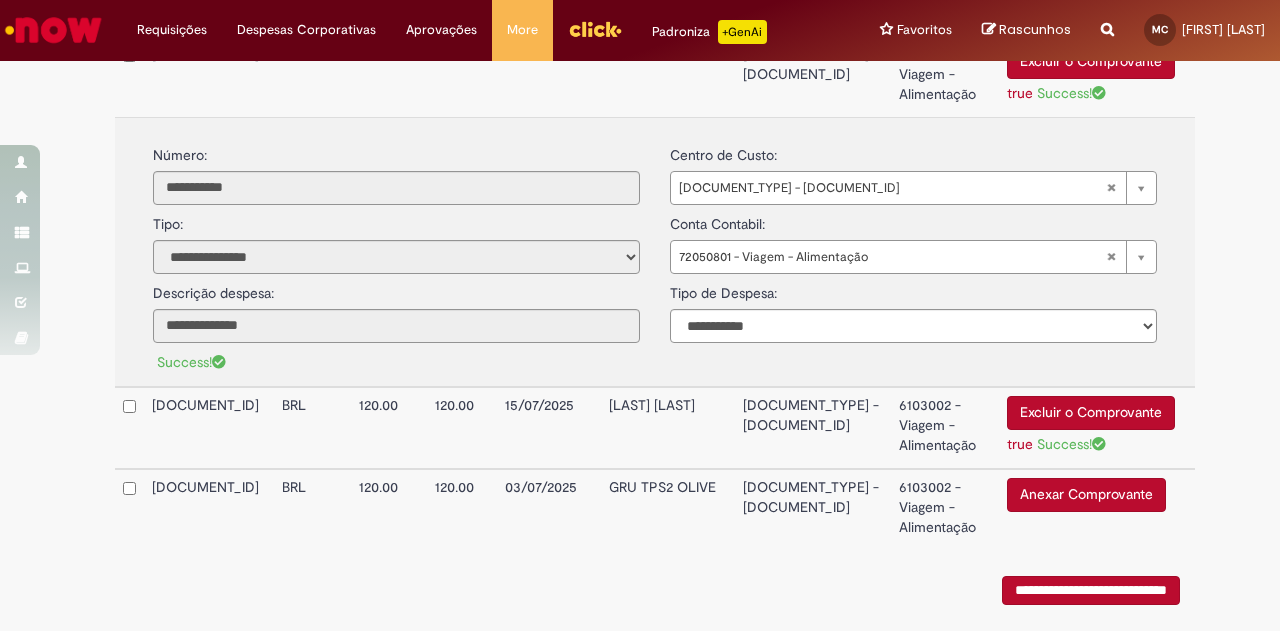 click on "120.00" at bounding box center (389, 507) 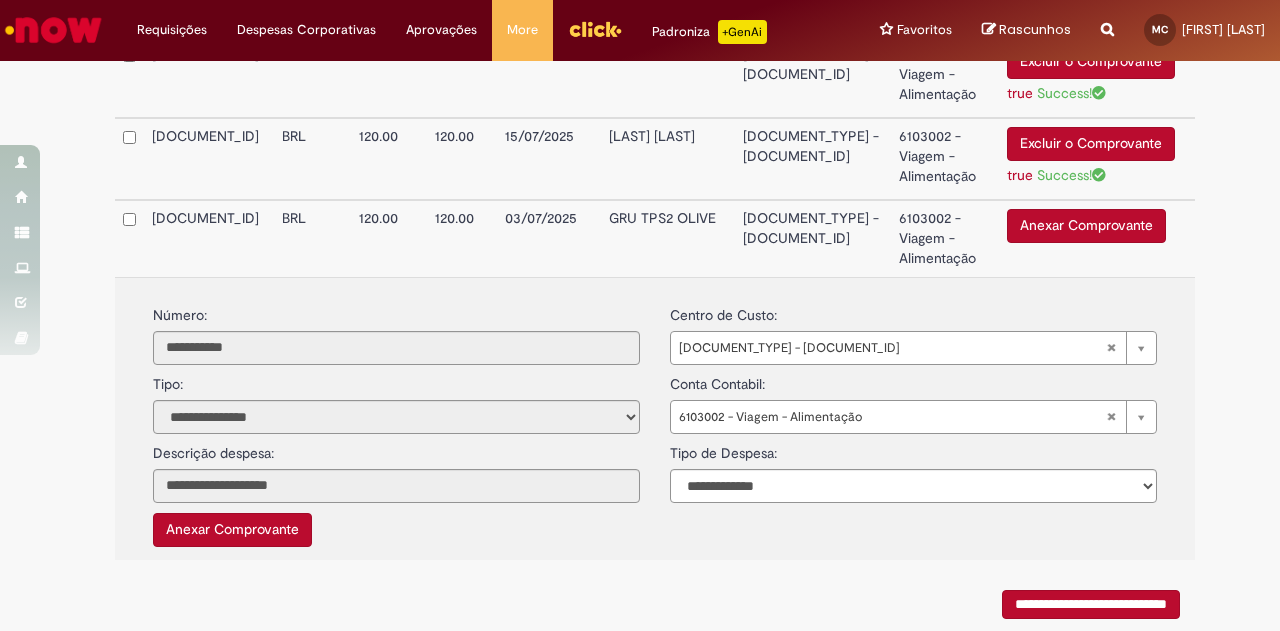 click on "Anexar Comprovante" at bounding box center [1086, 226] 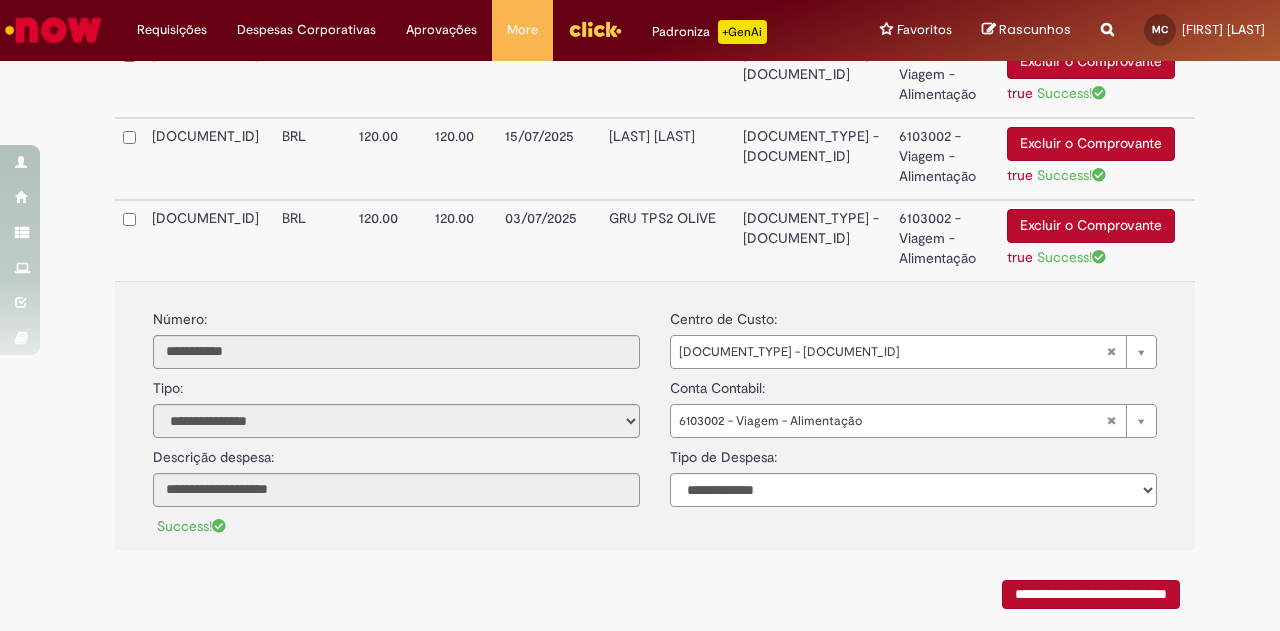 scroll, scrollTop: 1177, scrollLeft: 0, axis: vertical 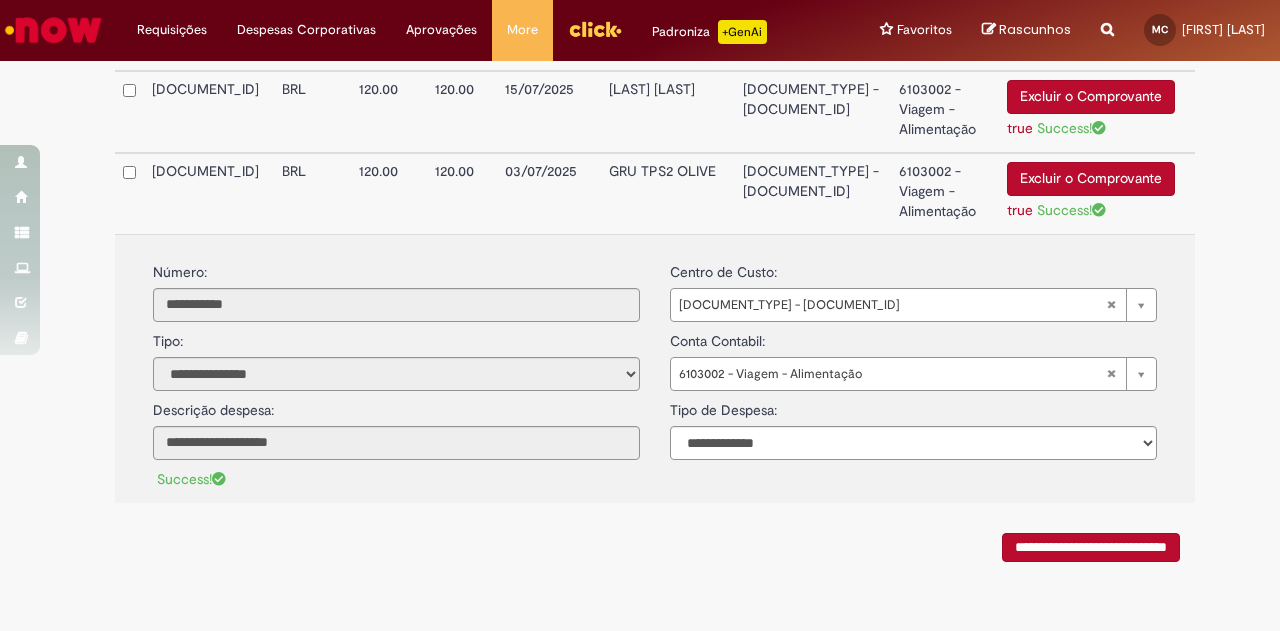 click on "**********" at bounding box center [1091, 547] 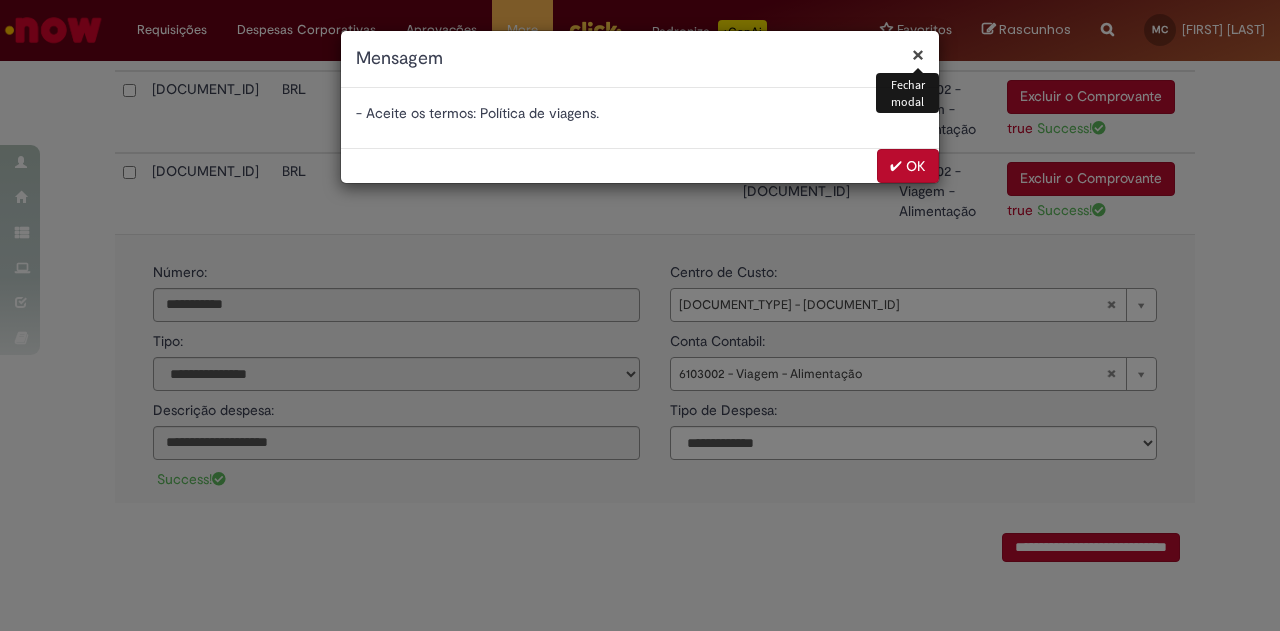 click on "✔ OK" at bounding box center [908, 166] 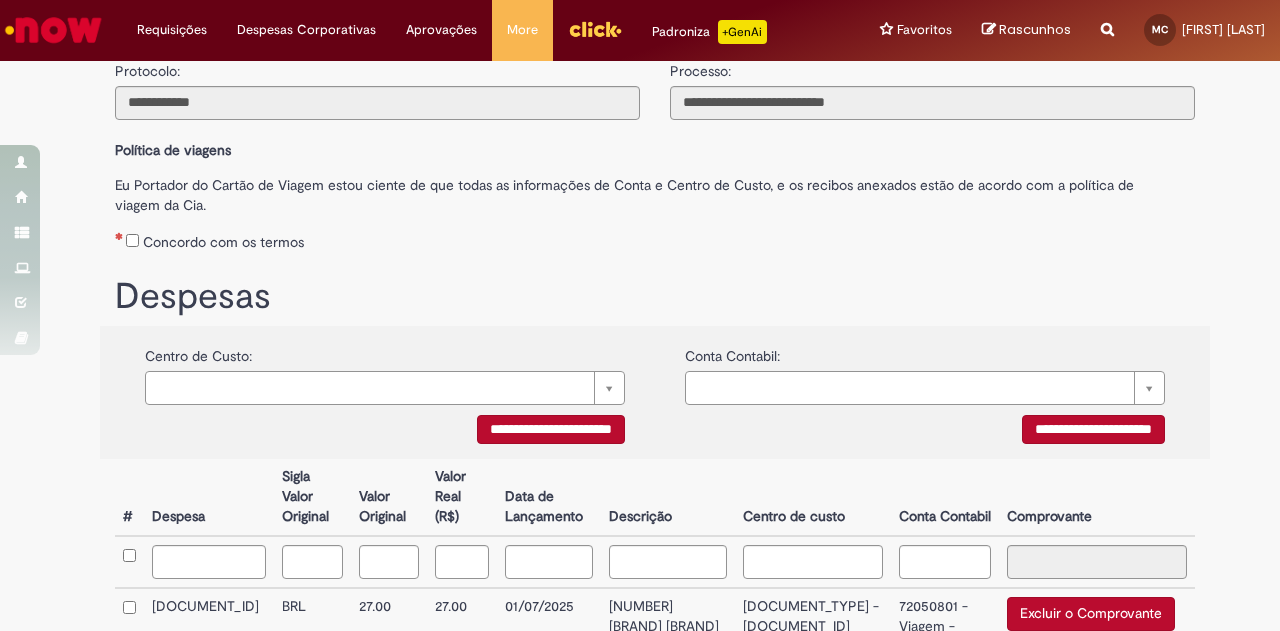 scroll, scrollTop: 166, scrollLeft: 0, axis: vertical 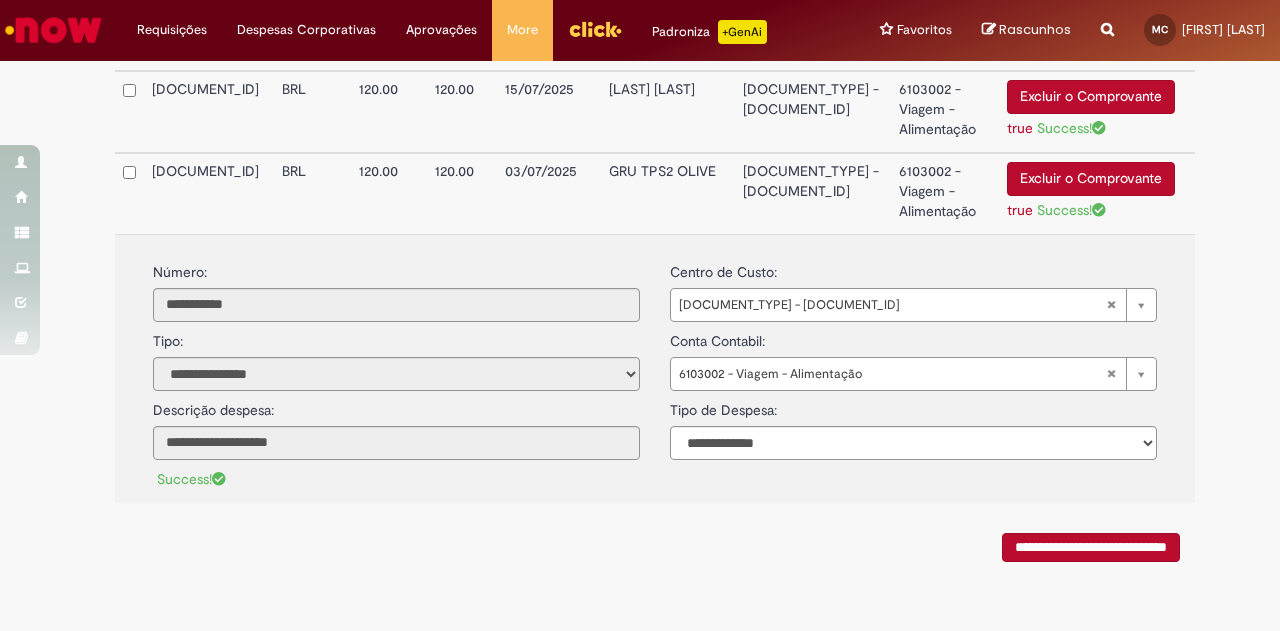 click on "**********" at bounding box center (1091, 547) 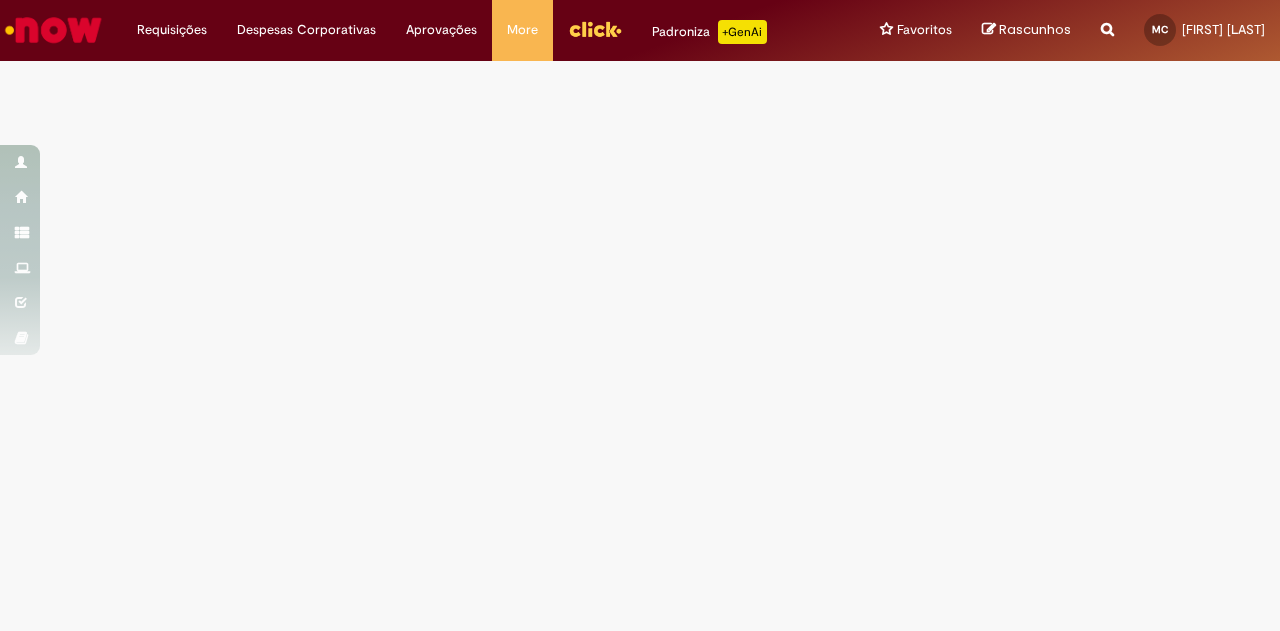 scroll, scrollTop: 0, scrollLeft: 0, axis: both 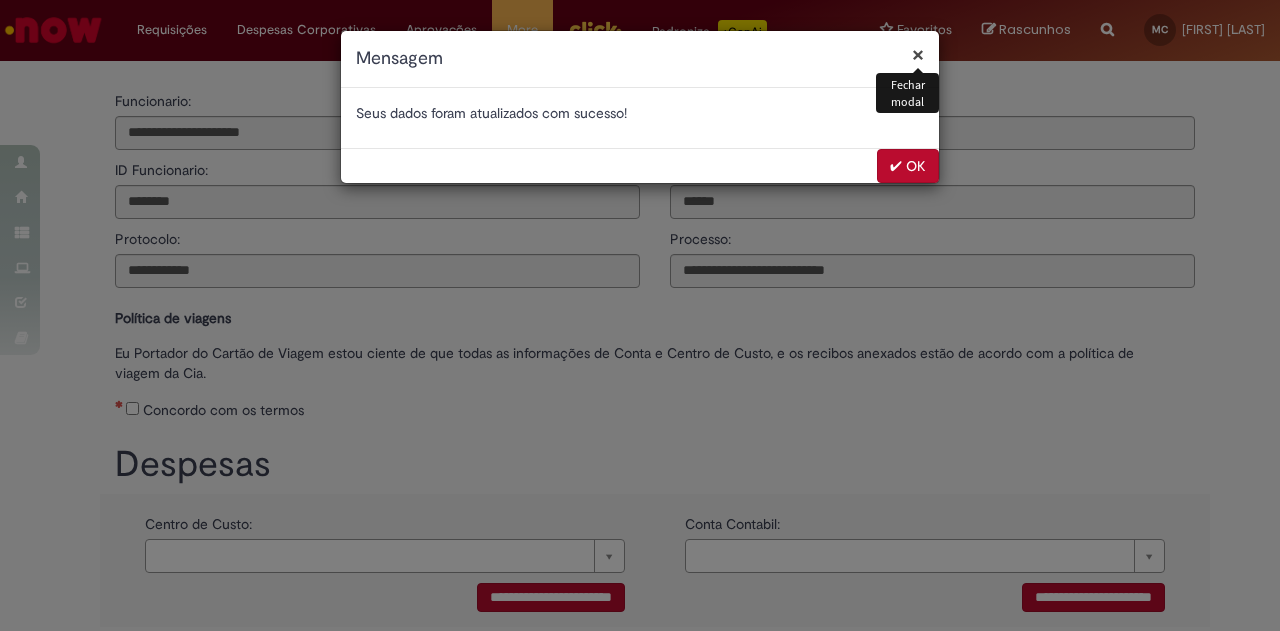 click on "✔ OK" at bounding box center (908, 166) 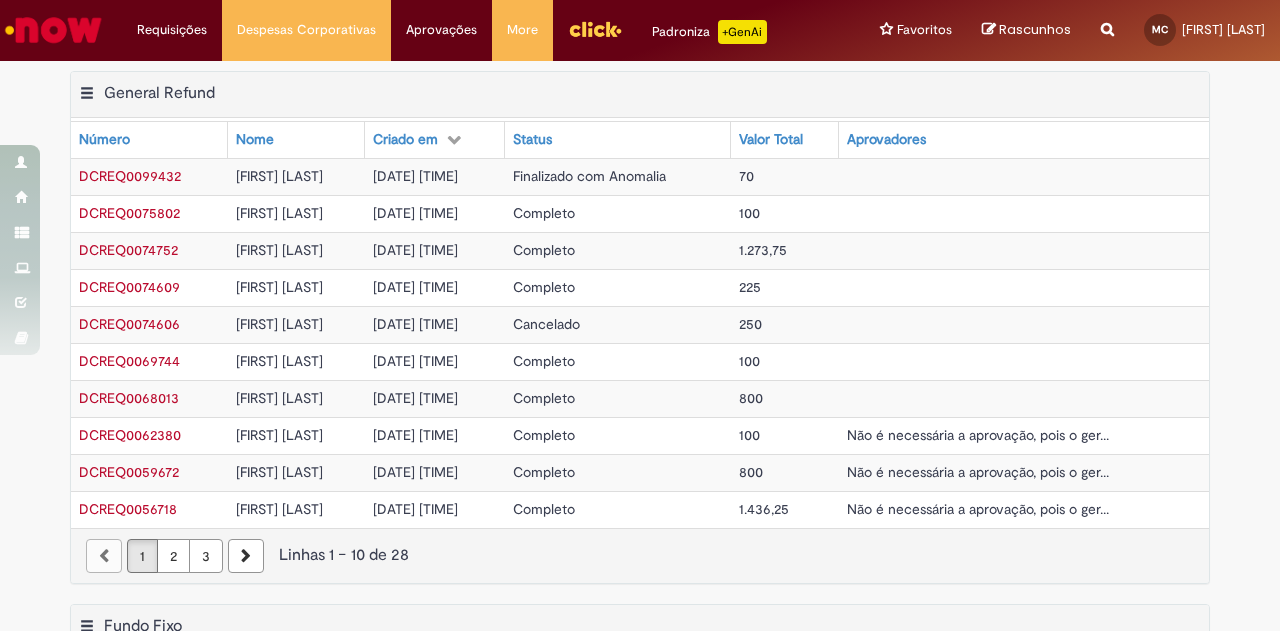 scroll, scrollTop: 0, scrollLeft: 0, axis: both 